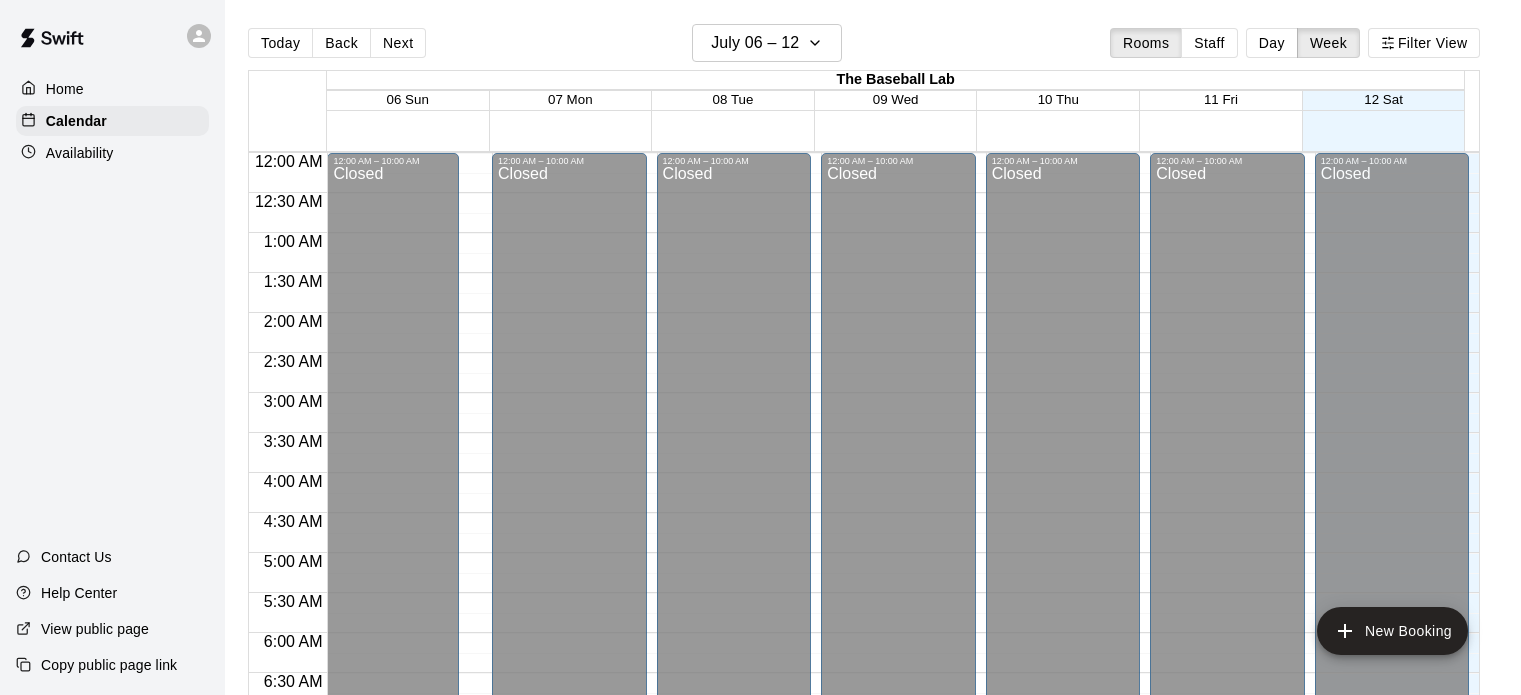 scroll, scrollTop: 0, scrollLeft: 0, axis: both 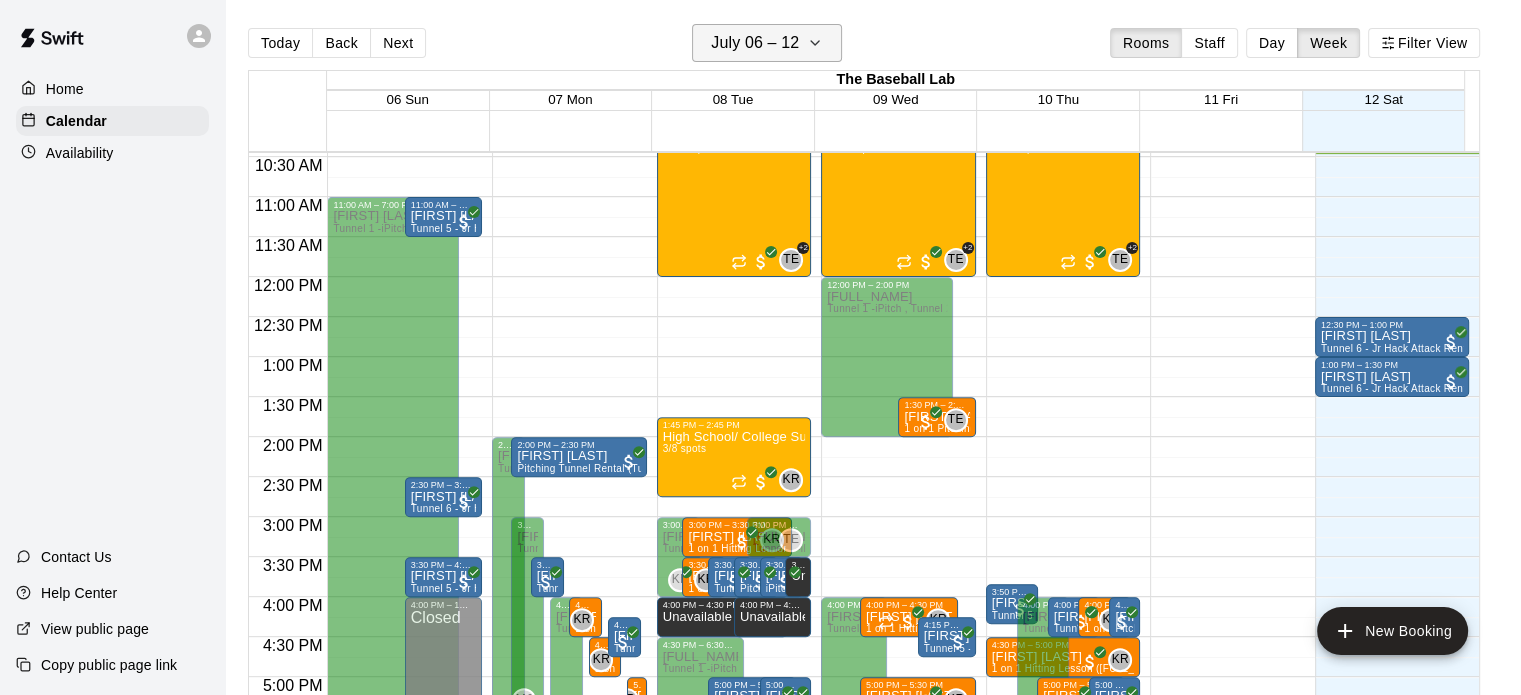 click on "July 06 – 12" at bounding box center (755, 43) 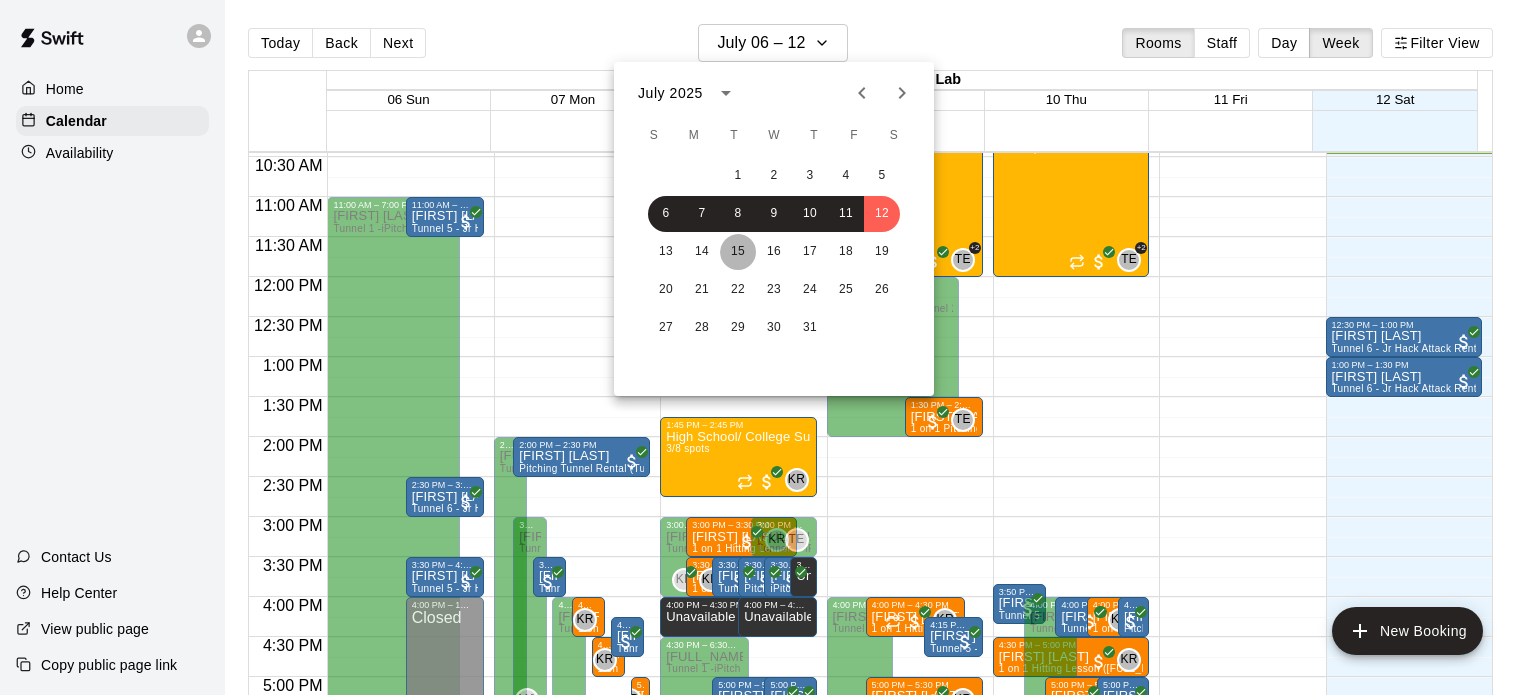 click on "15" at bounding box center [738, 252] 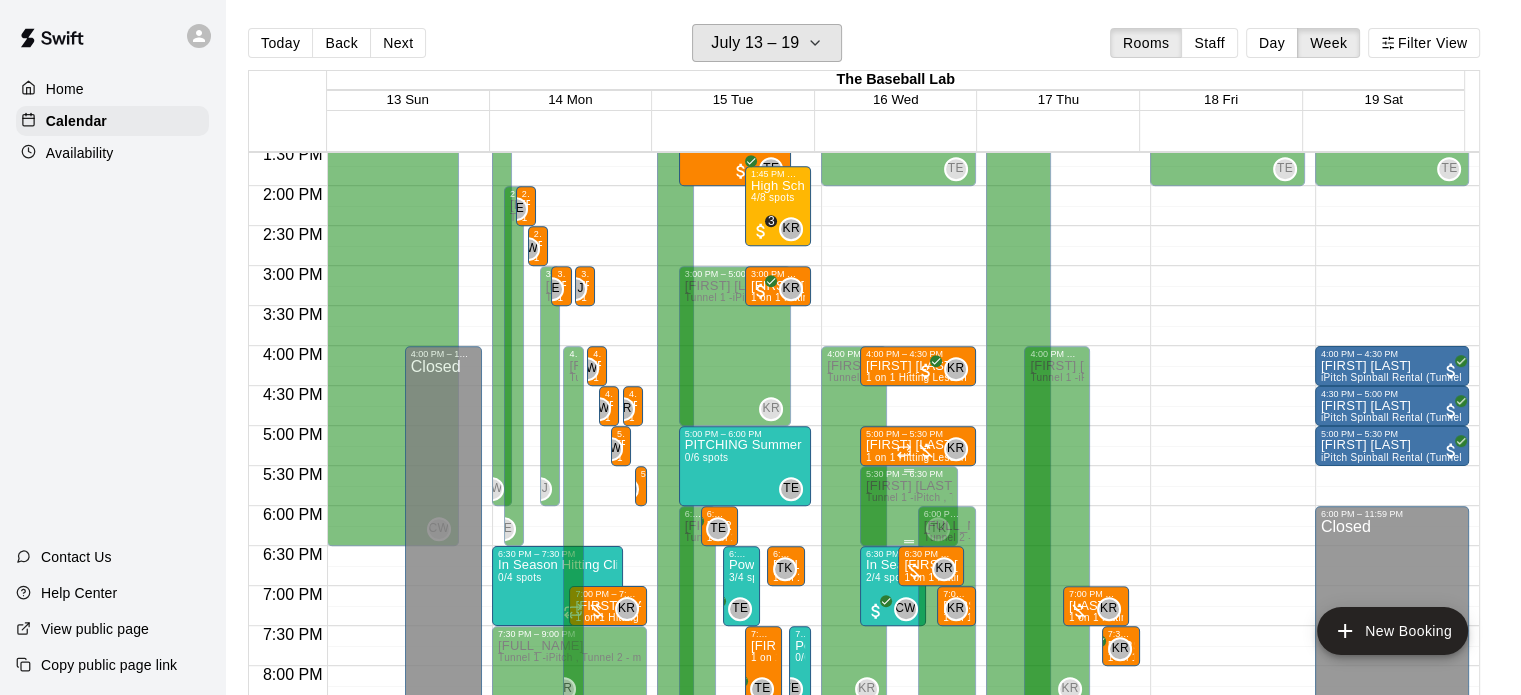 scroll, scrollTop: 1085, scrollLeft: 0, axis: vertical 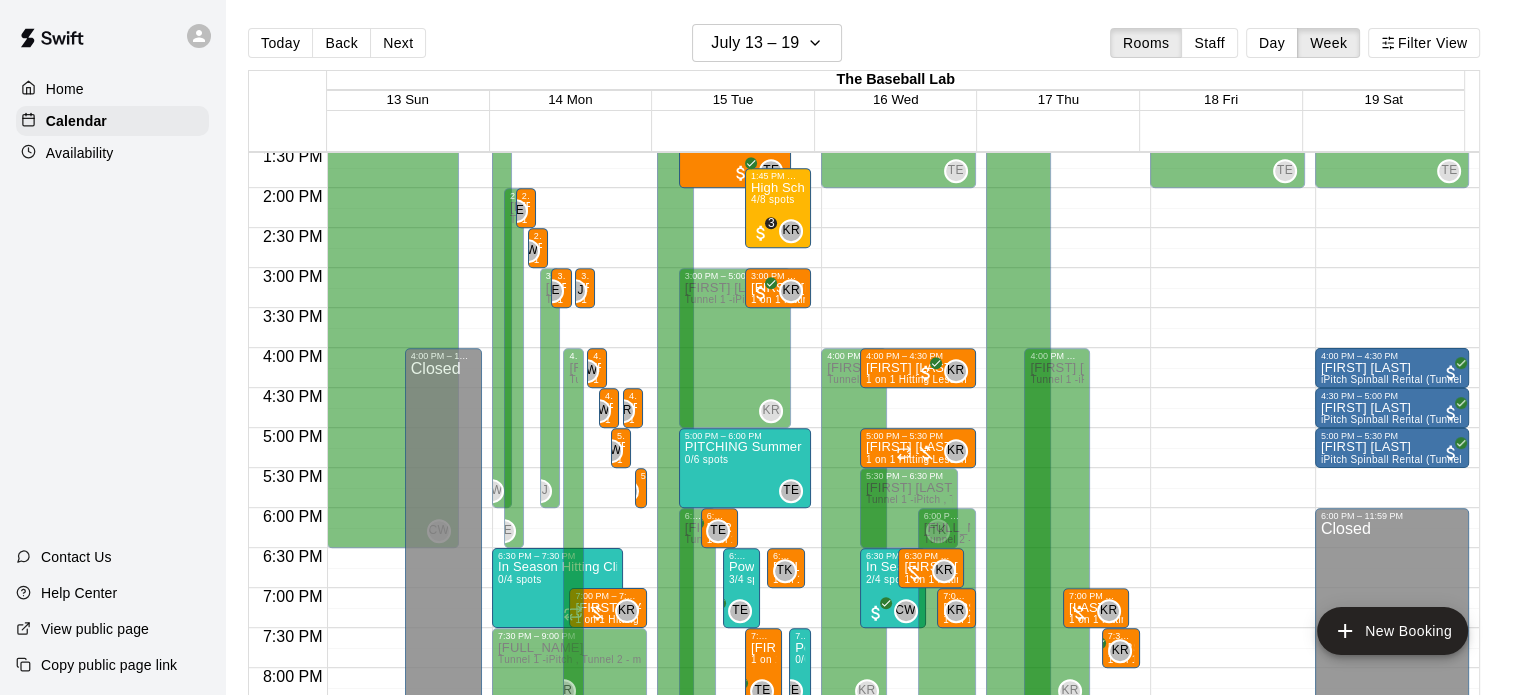 click on "Today Back Next July 13 – 19 Rooms Staff Day Week Filter View The Baseball Lab 13 Sun 14 Mon 15 Tue 16 Wed 17 Thu 18 Fri 19 Sat 12:00 AM 12:30 AM 1:00 AM 1:30 AM 2:00 AM 2:30 AM 3:00 AM 3:30 AM 4:00 AM 4:30 AM 5:00 AM 5:30 AM 6:00 AM 6:30 AM 7:00 AM 7:30 AM 8:00 AM 8:30 AM 9:00 AM 9:30 AM 10:00 AM 10:30 AM 11:00 AM 11:30 AM 12:00 PM 12:30 PM 1:00 PM 1:30 PM 2:00 PM 2:30 PM 3:00 PM 3:30 PM 4:00 PM 4:30 PM 5:00 PM 5:30 PM 6:00 PM 6:30 PM 7:00 PM 7:30 PM 8:00 PM 8:30 PM 9:00 PM 9:30 PM 10:00 PM 10:30 PM 11:00 PM 11:30 PM 12:00 AM – 10:00 AM Closed 10:00 AM – 6:30 PM Caden Wallace Tunnel 1 -iPitch , Tunnel 2 - mounds and MOCAP, Tunnel 3 - Hack Attack, Tunnel 4 - Jr Hack Attack, Tunnel 5 - Jr. Hack Attack, Tunnel 6 - Jr. Hack Attack, Fitness Center, Tunnel 1 -iPitch (guest pass), Tunnel 2 - mounds and MOCAP (guest pass), Tunnel 3 - Hack Attack (guest pass), Tunnel 4 - Jr Hack Attack (guest pass), Tunnel 5 - Jr. Hack Attack (guest pass), Tunnel 6 - Jr. Hack Attack (guest pass) CW 10:00 AM – 10:30 AM Closed" at bounding box center (873, 363) 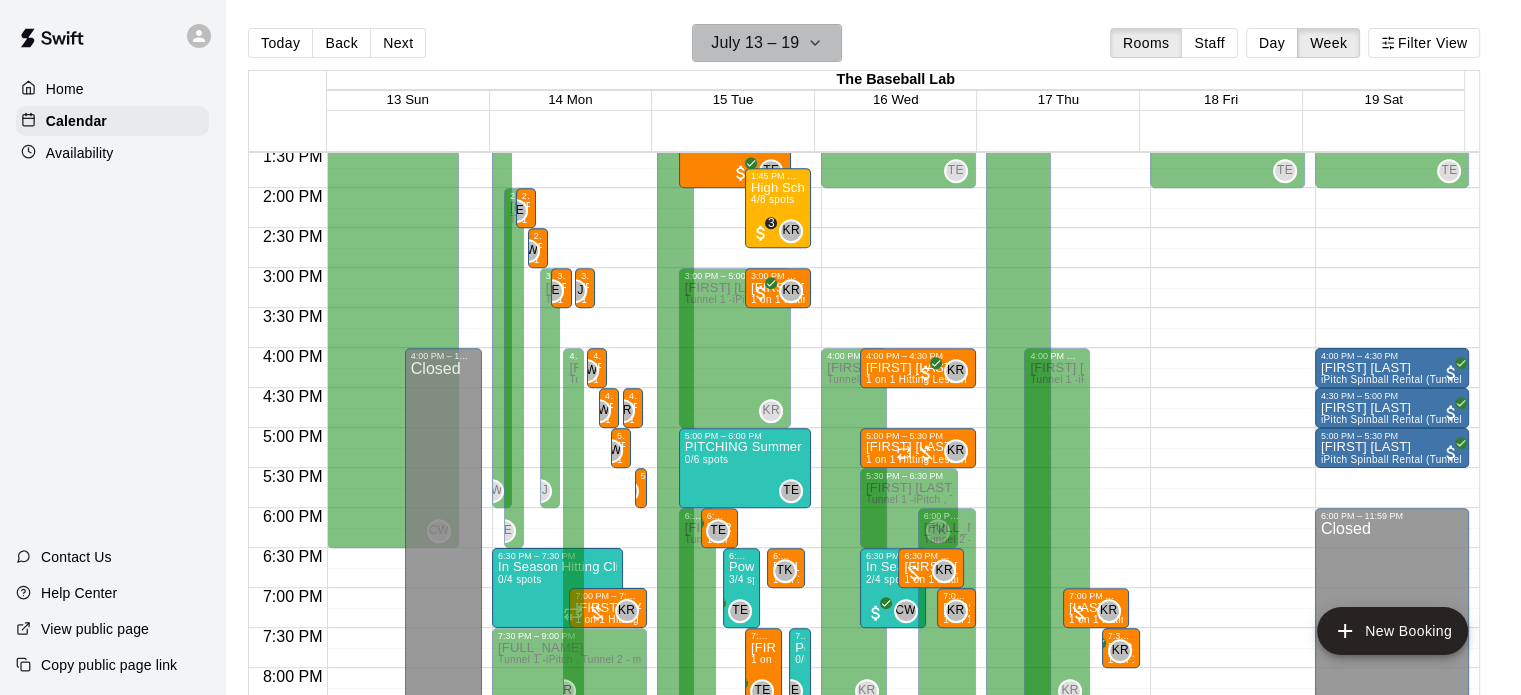 click on "July 13 – 19" at bounding box center (755, 43) 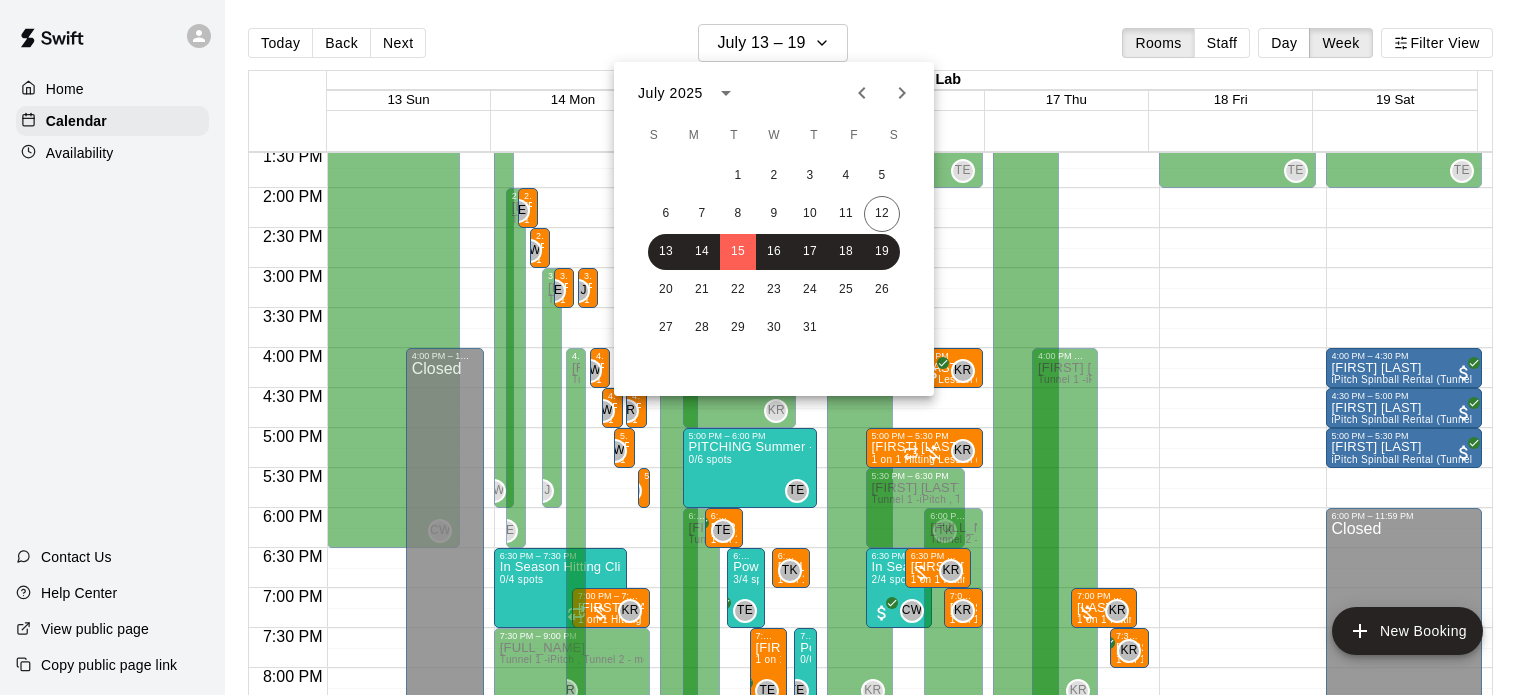 click at bounding box center (768, 347) 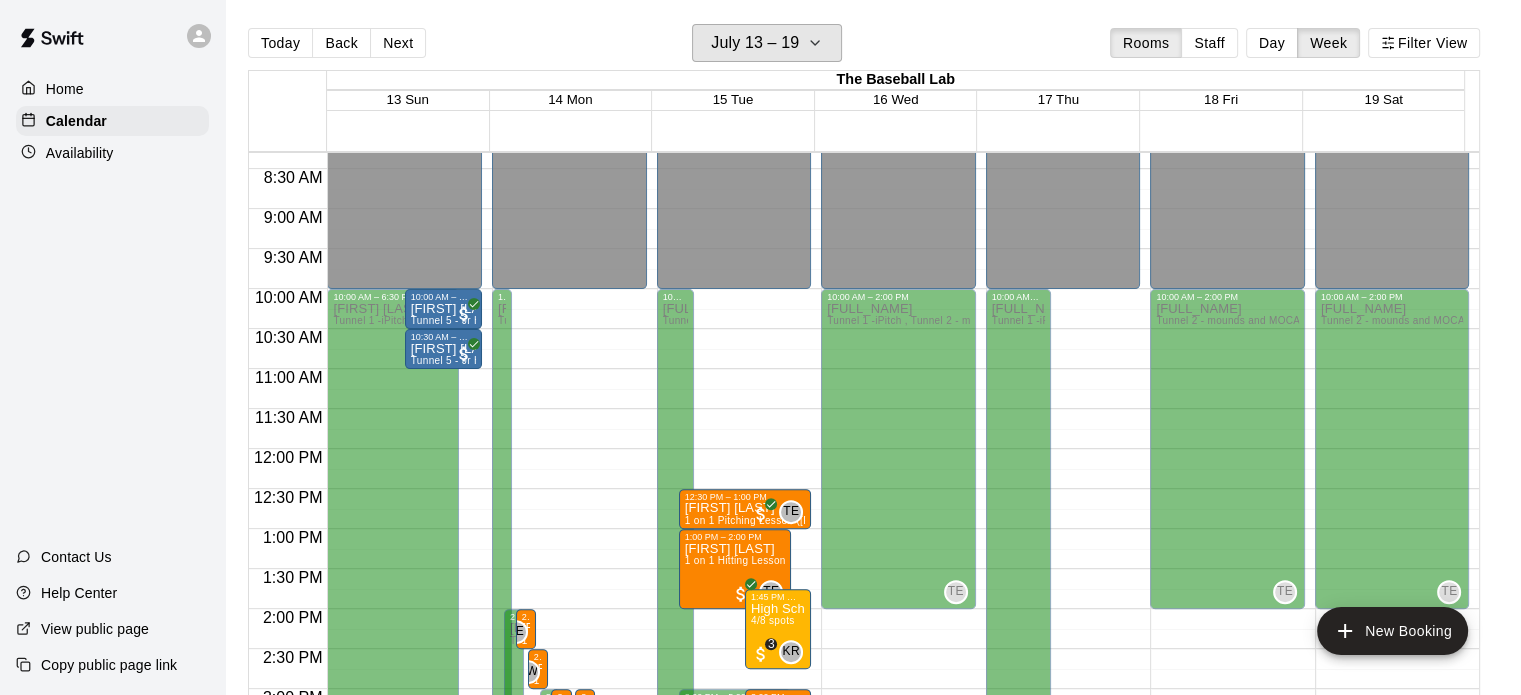 scroll, scrollTop: 699, scrollLeft: 0, axis: vertical 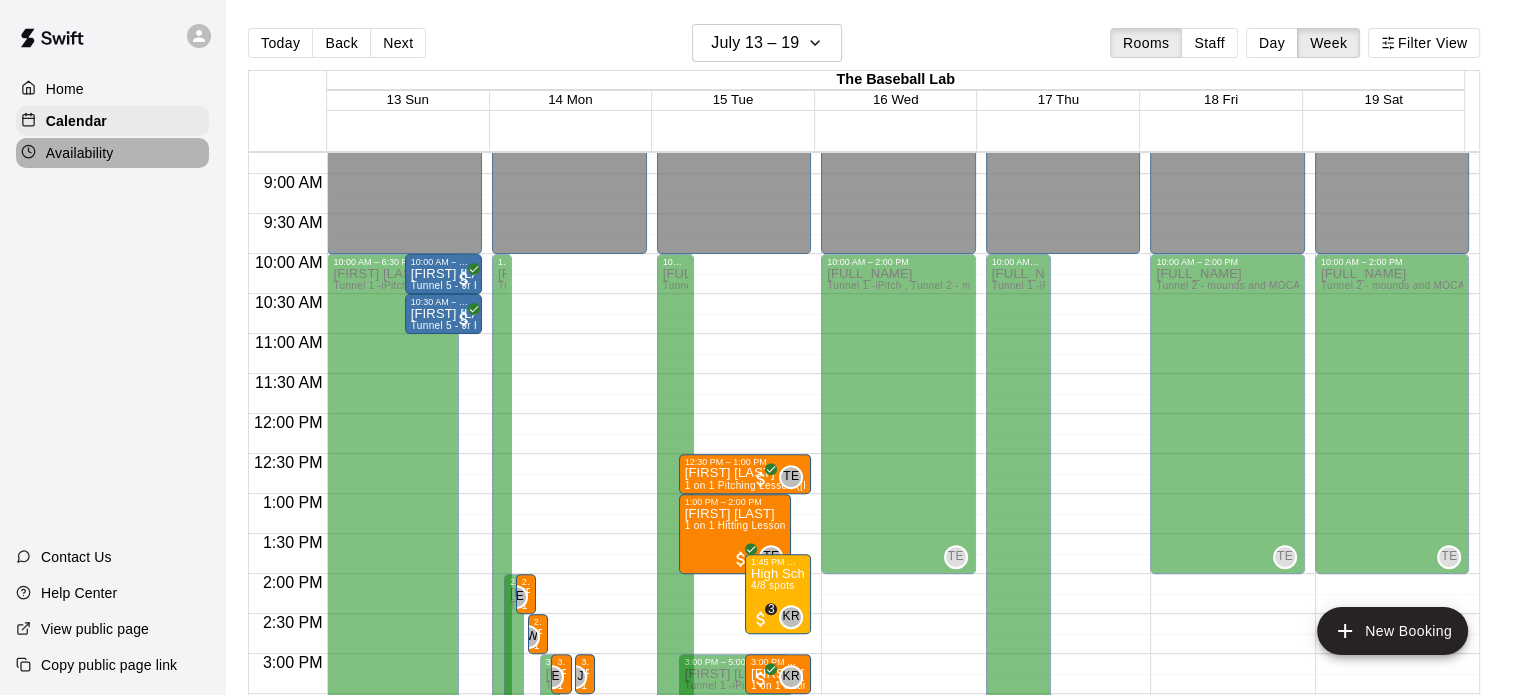 click on "Availability" at bounding box center (80, 153) 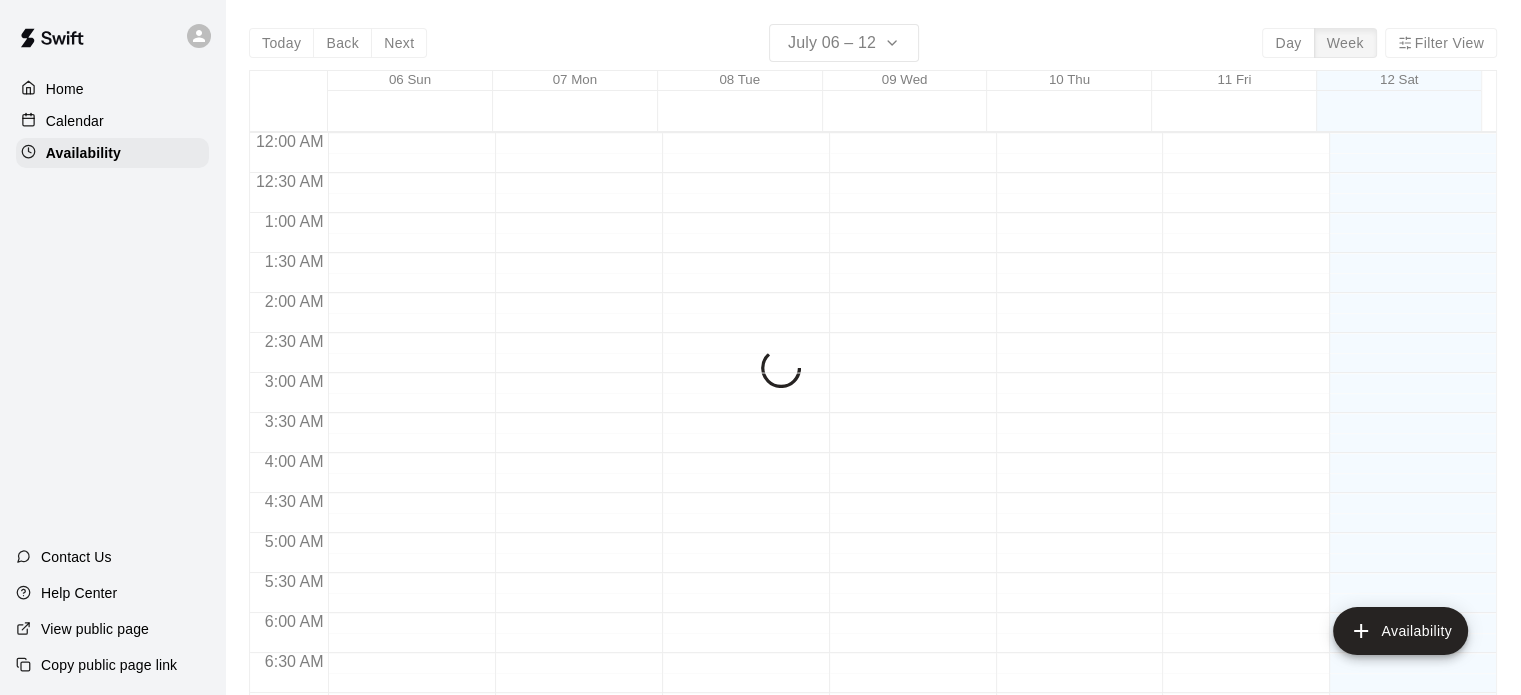 scroll, scrollTop: 838, scrollLeft: 0, axis: vertical 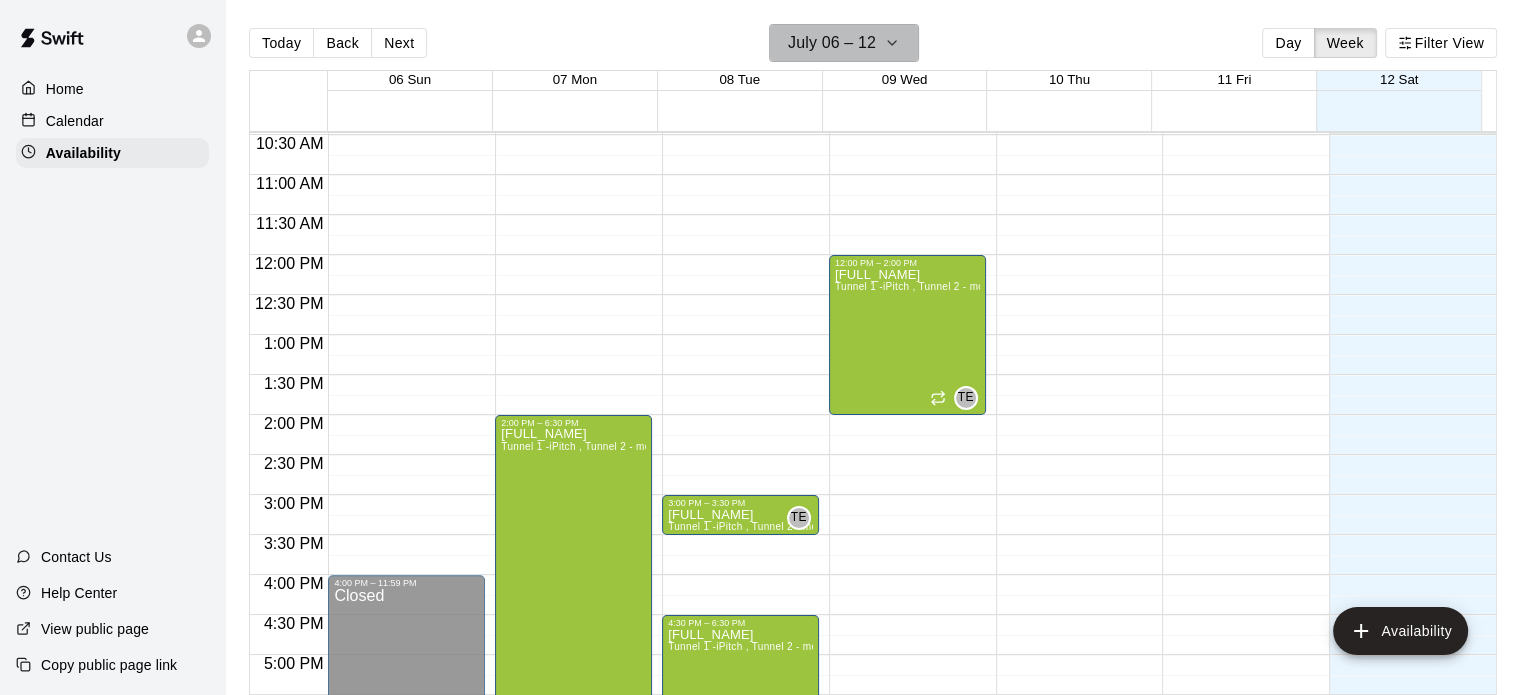 click on "July 06 – 12" at bounding box center (832, 43) 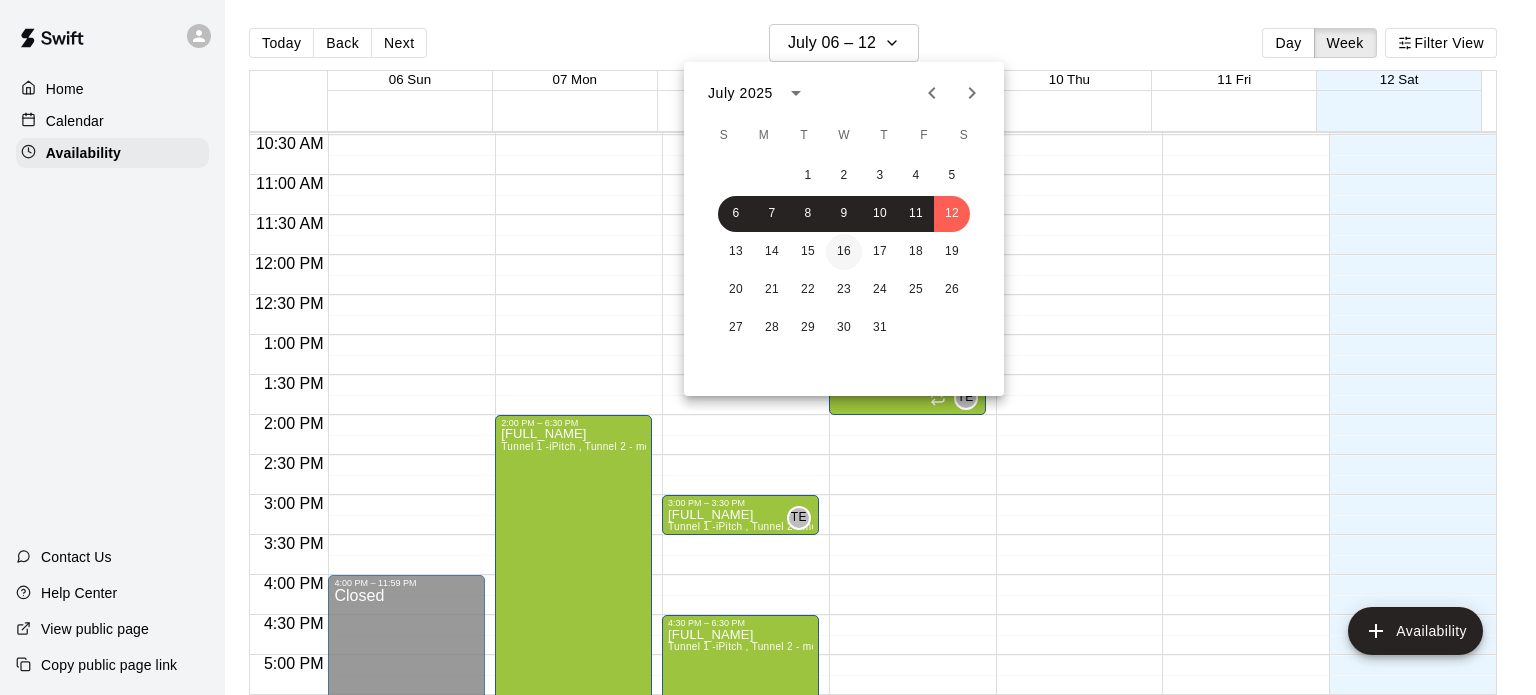 click on "16" at bounding box center [844, 252] 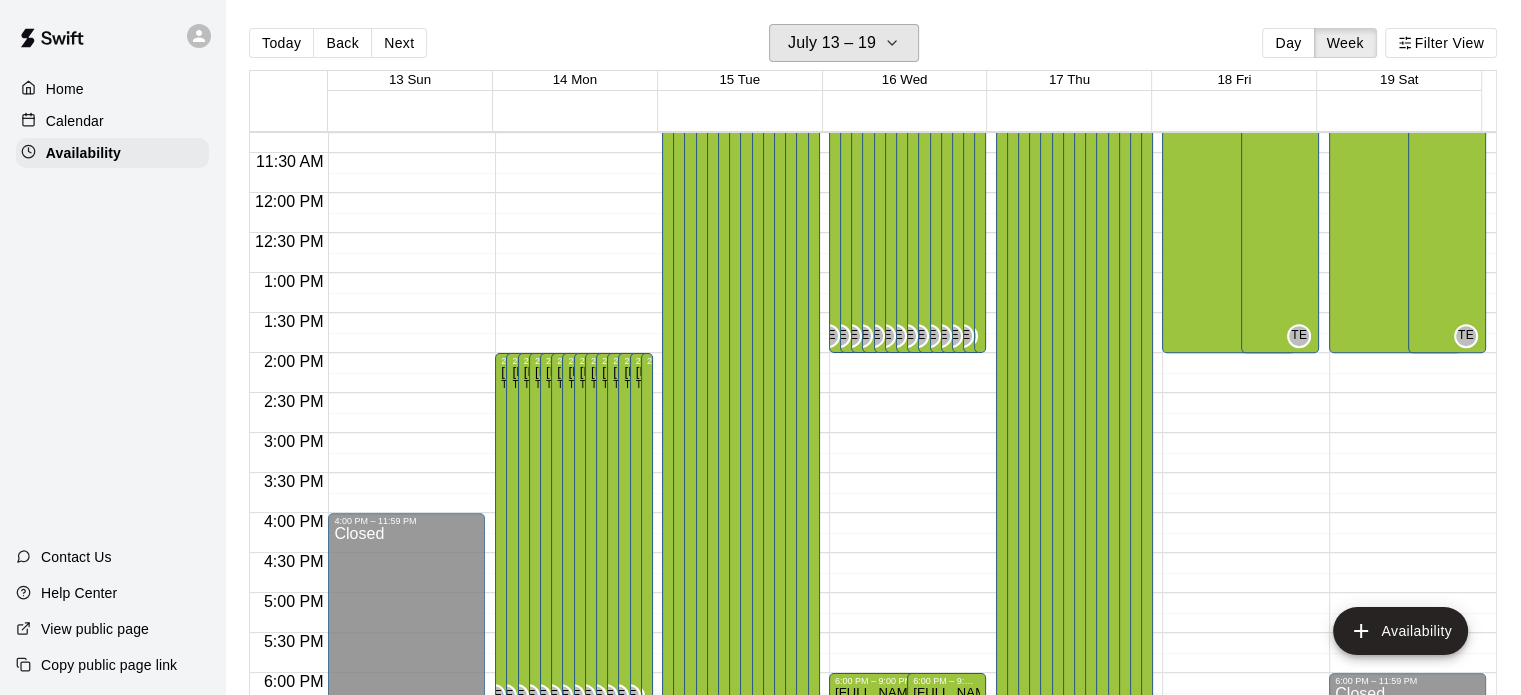 scroll, scrollTop: 593, scrollLeft: 0, axis: vertical 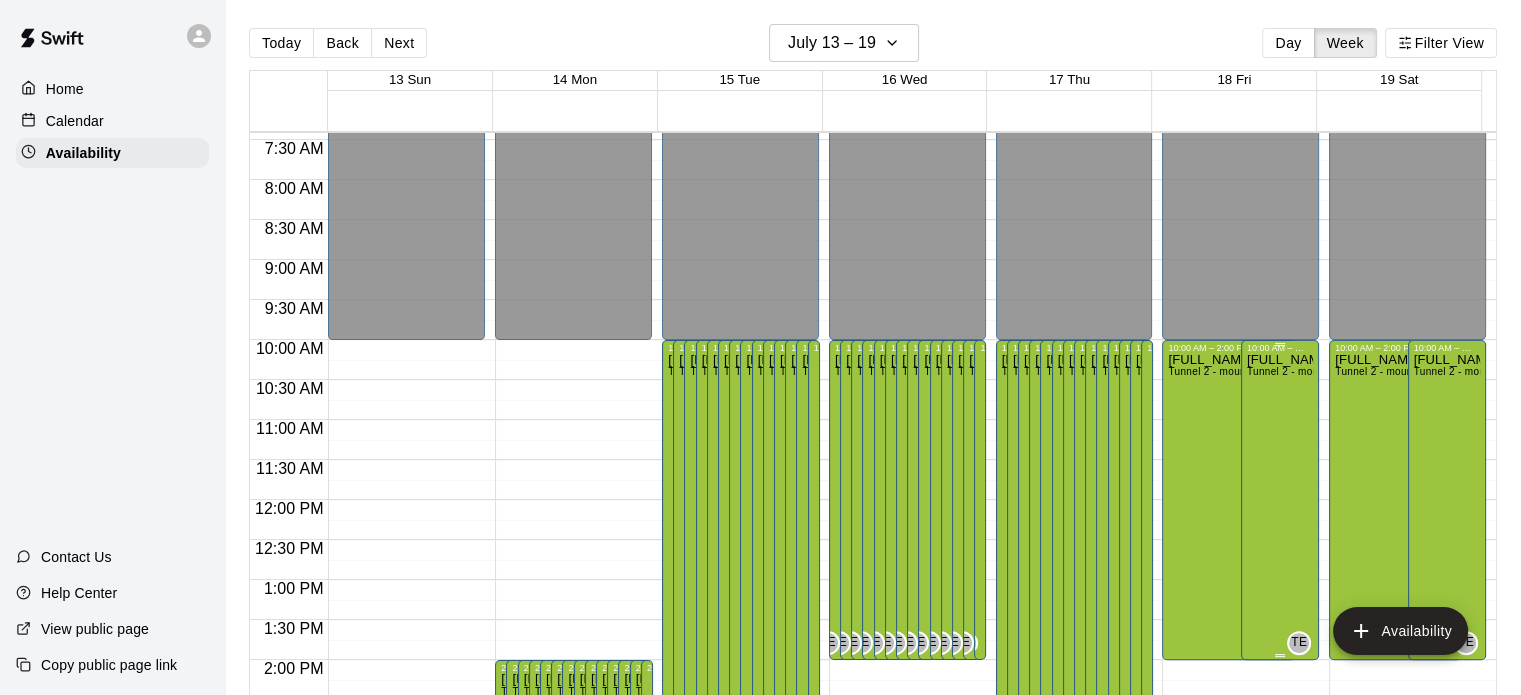 click on "[FIRST] [LAST] Tunnel 2 - mounds and MOCAP" at bounding box center (1280, 700) 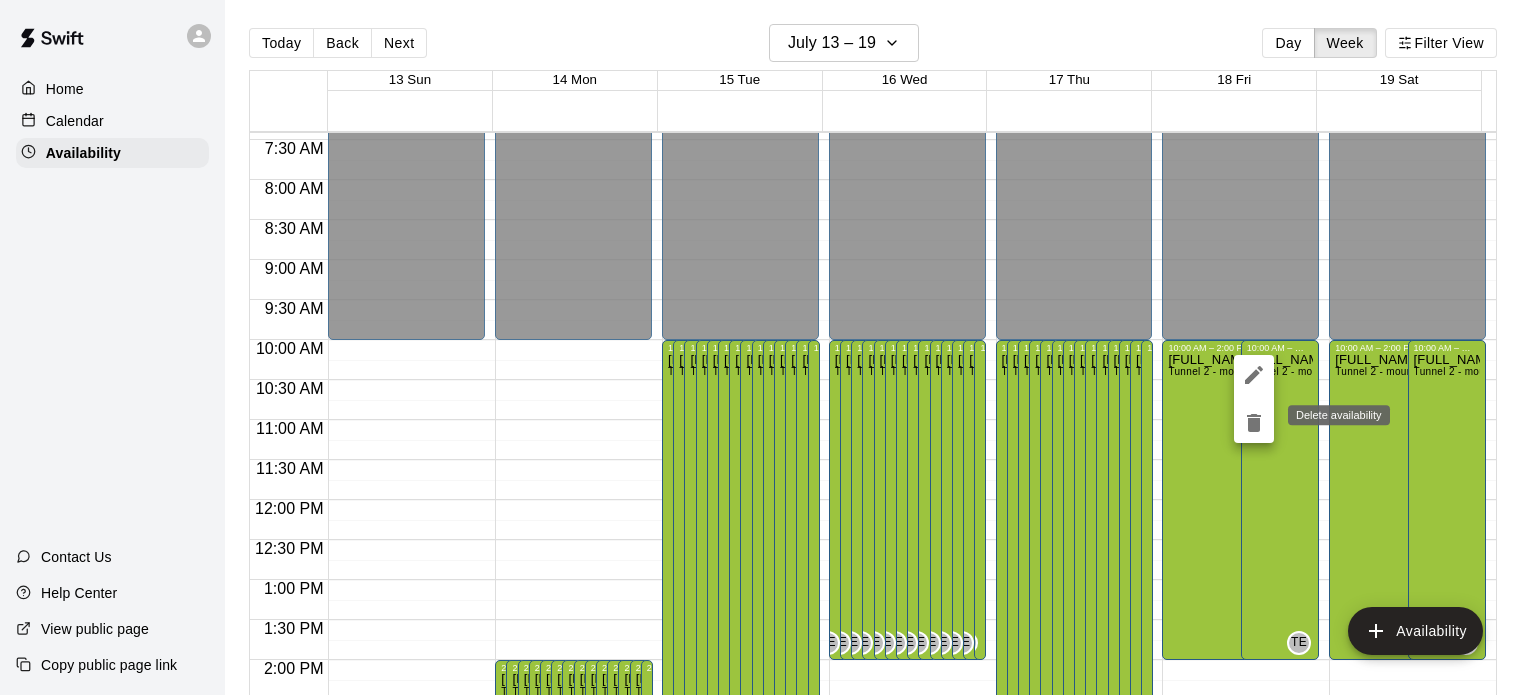 click at bounding box center (1254, 423) 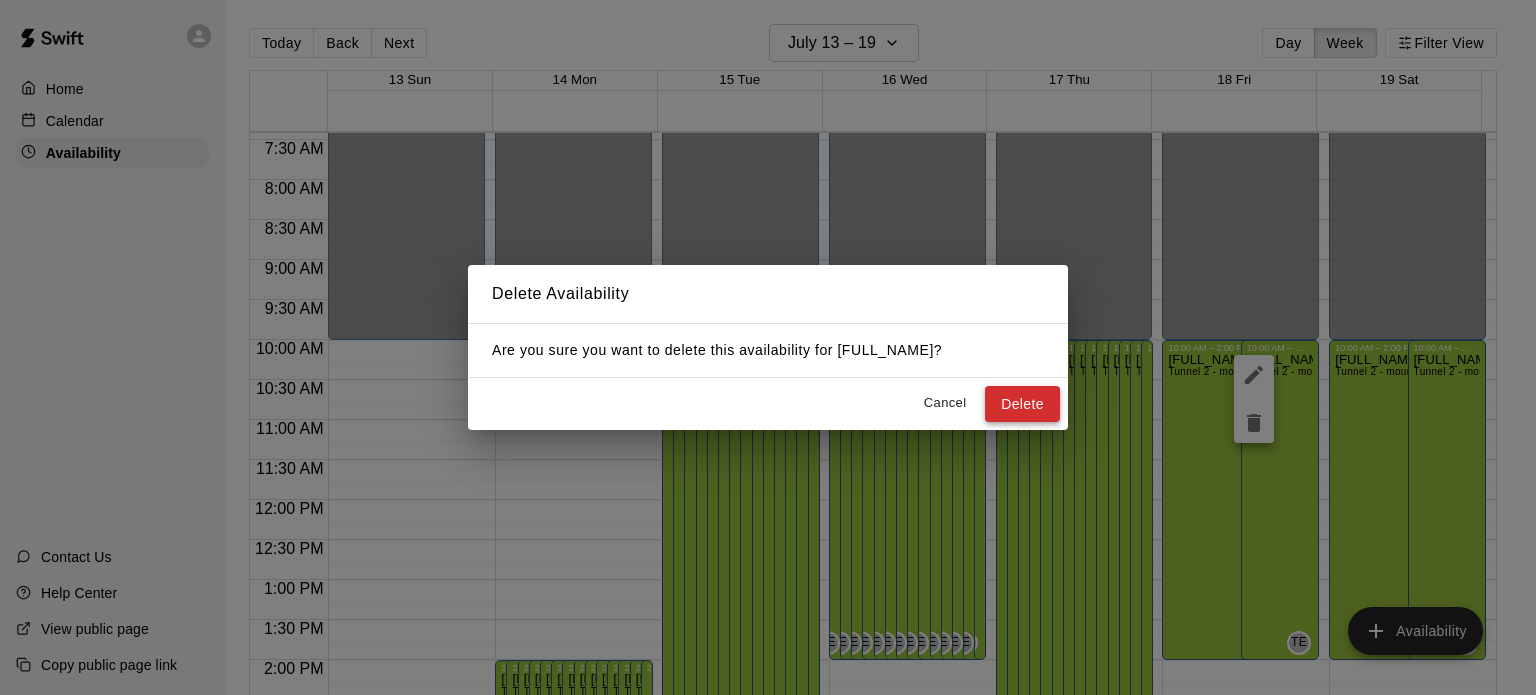 click on "Delete" at bounding box center (1022, 404) 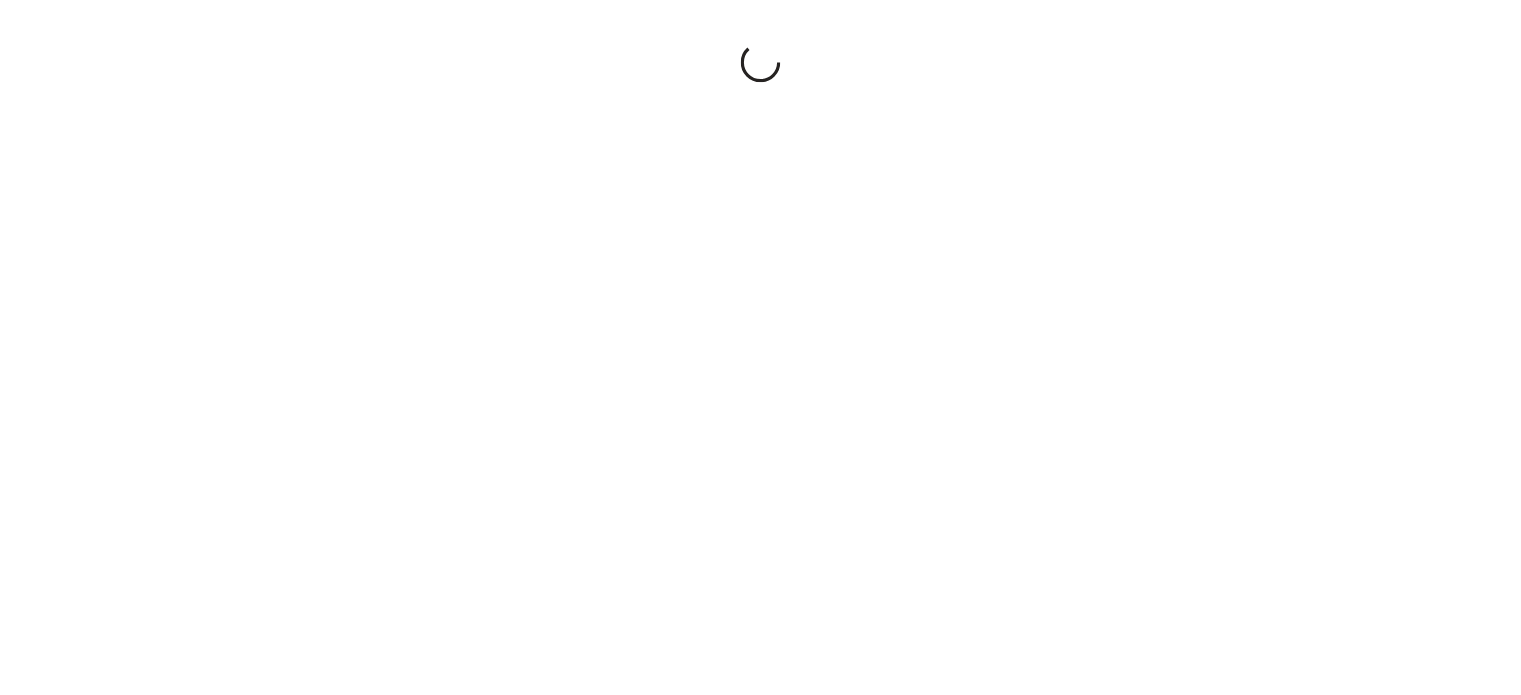 scroll, scrollTop: 0, scrollLeft: 0, axis: both 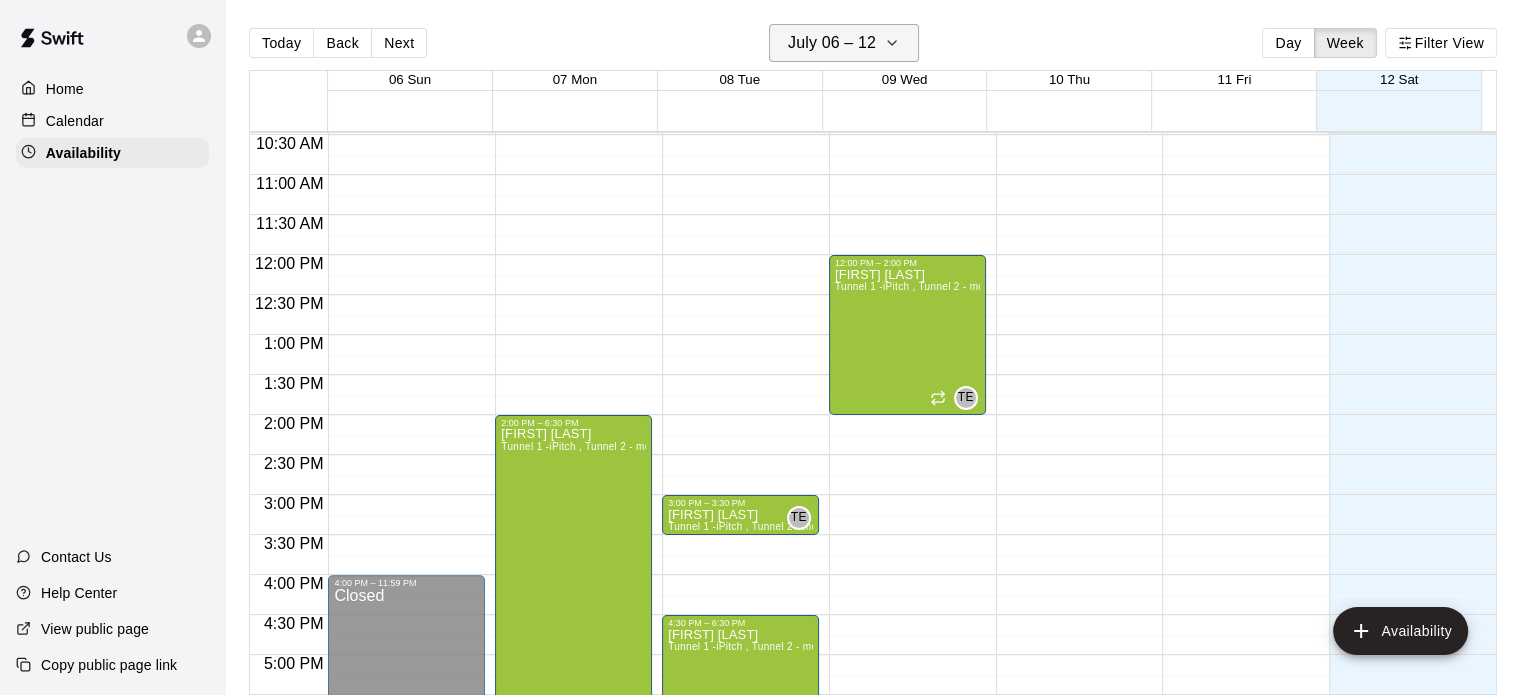 click on "July 06 – 12" at bounding box center [832, 43] 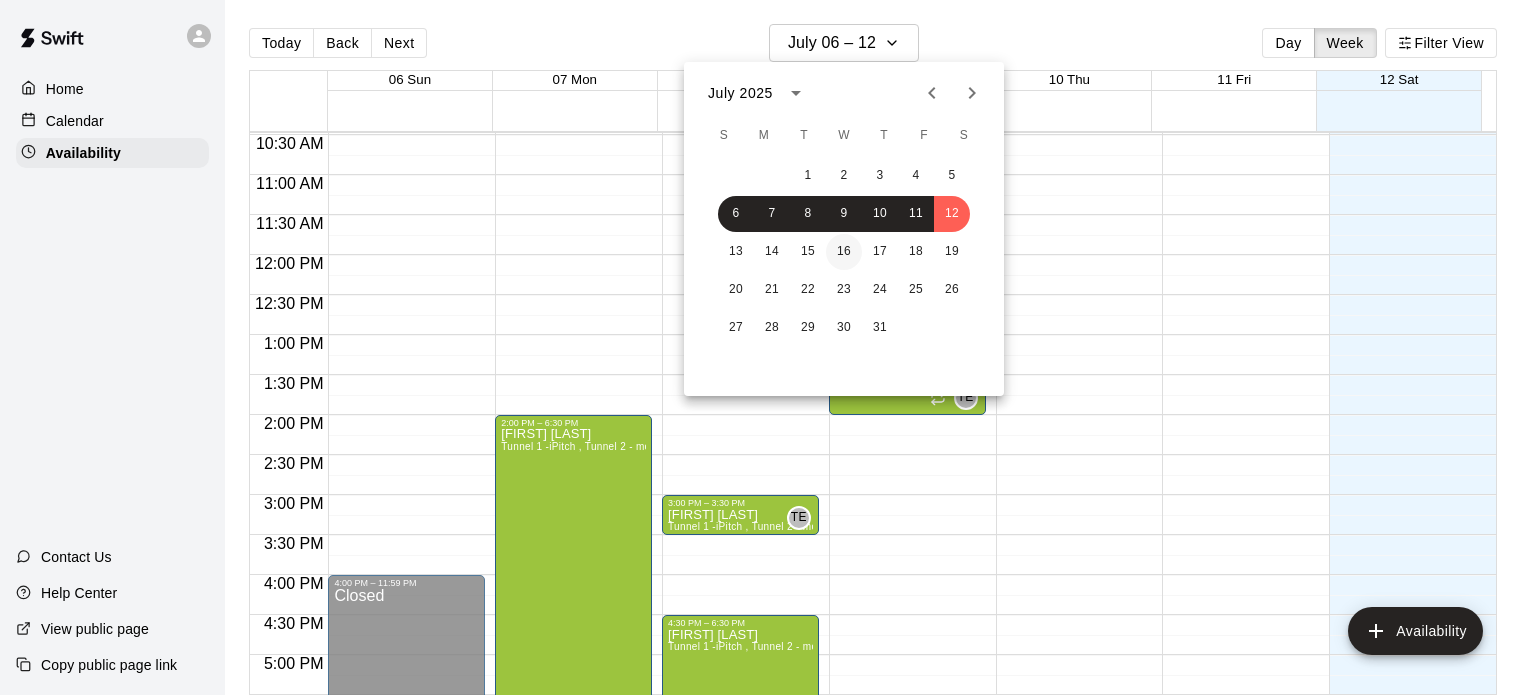 click on "16" at bounding box center [844, 252] 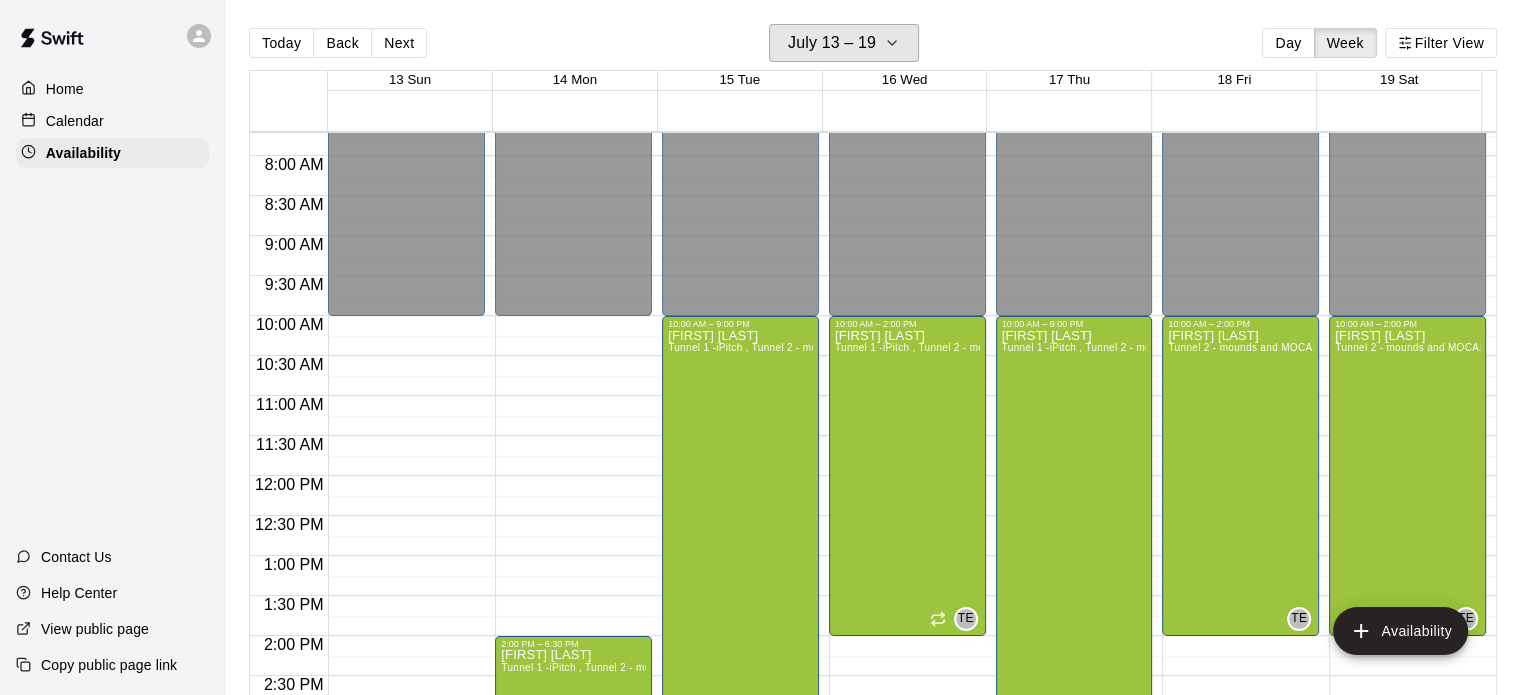 scroll, scrollTop: 616, scrollLeft: 0, axis: vertical 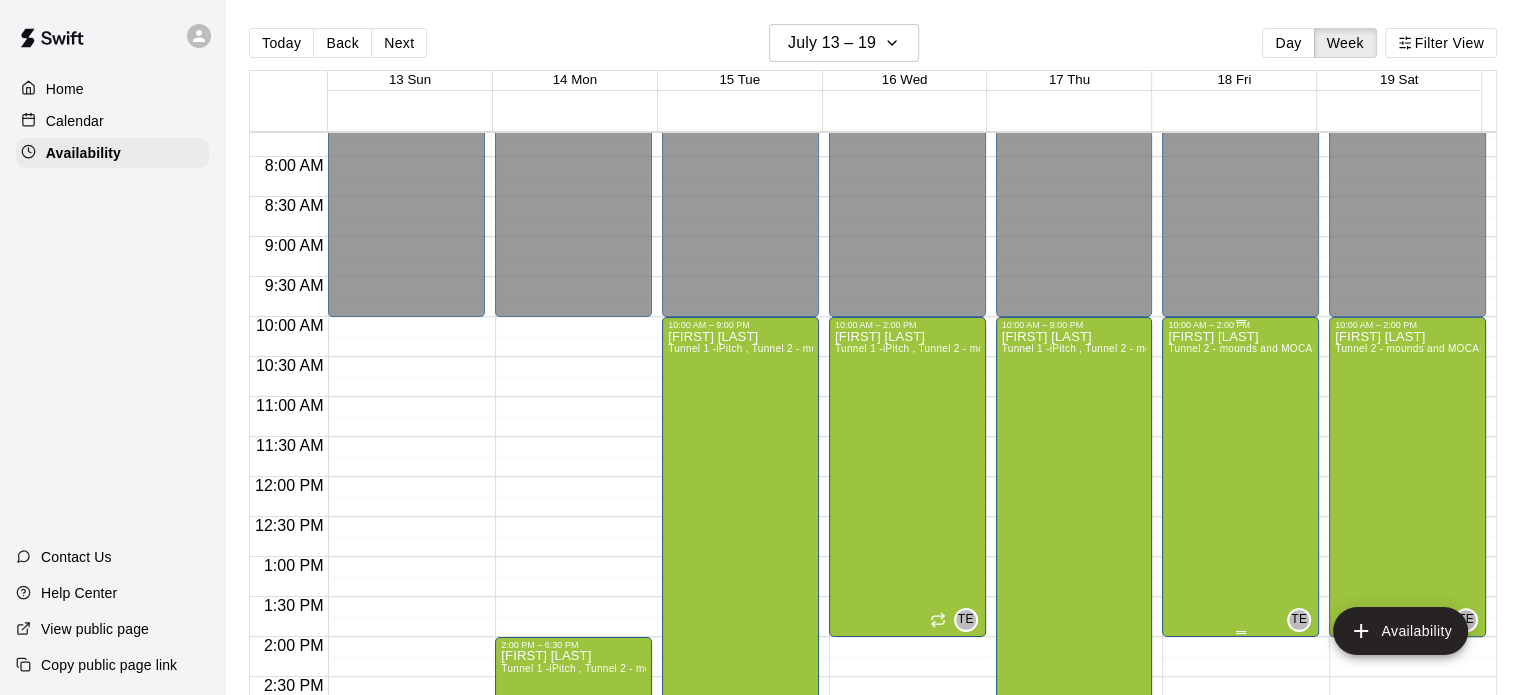 click on "[FIRST] [LAST] Tunnel 2 - mounds and MOCAP" at bounding box center (1240, 677) 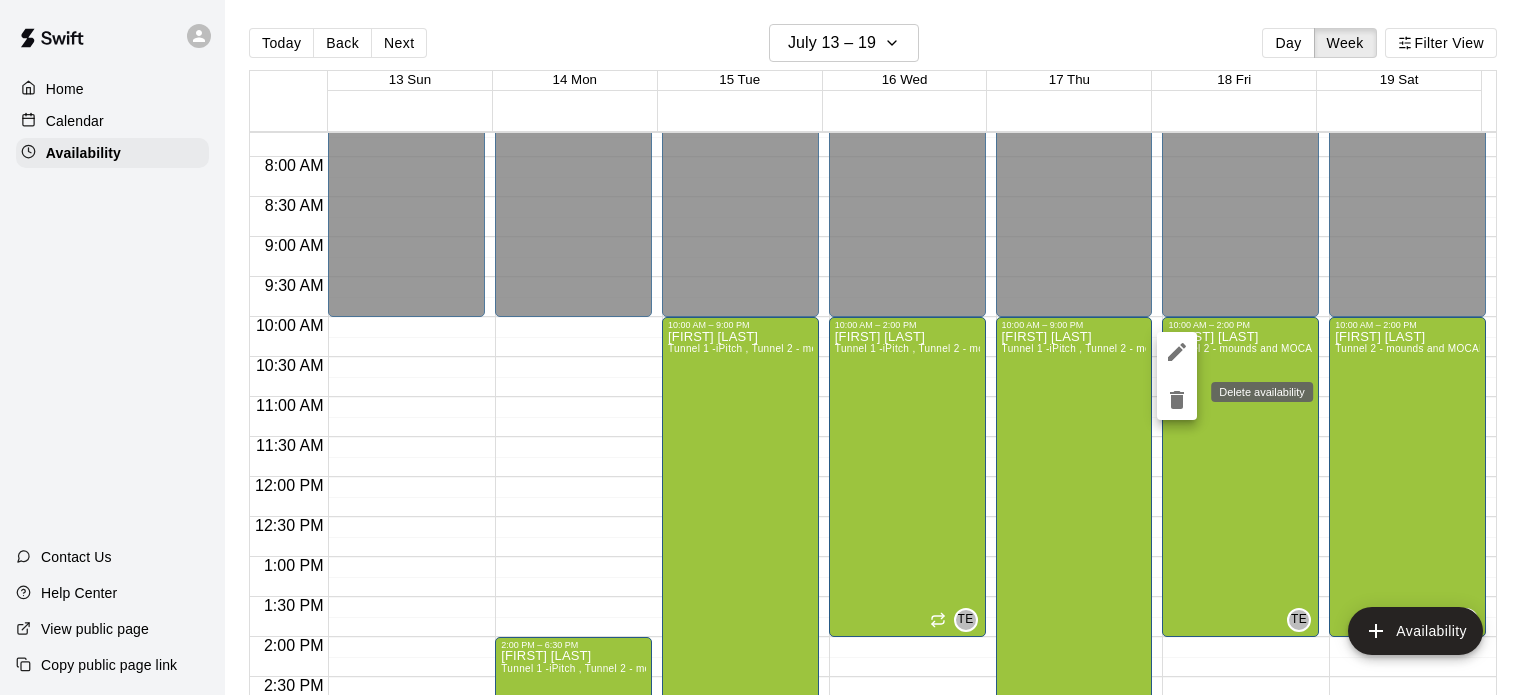 click 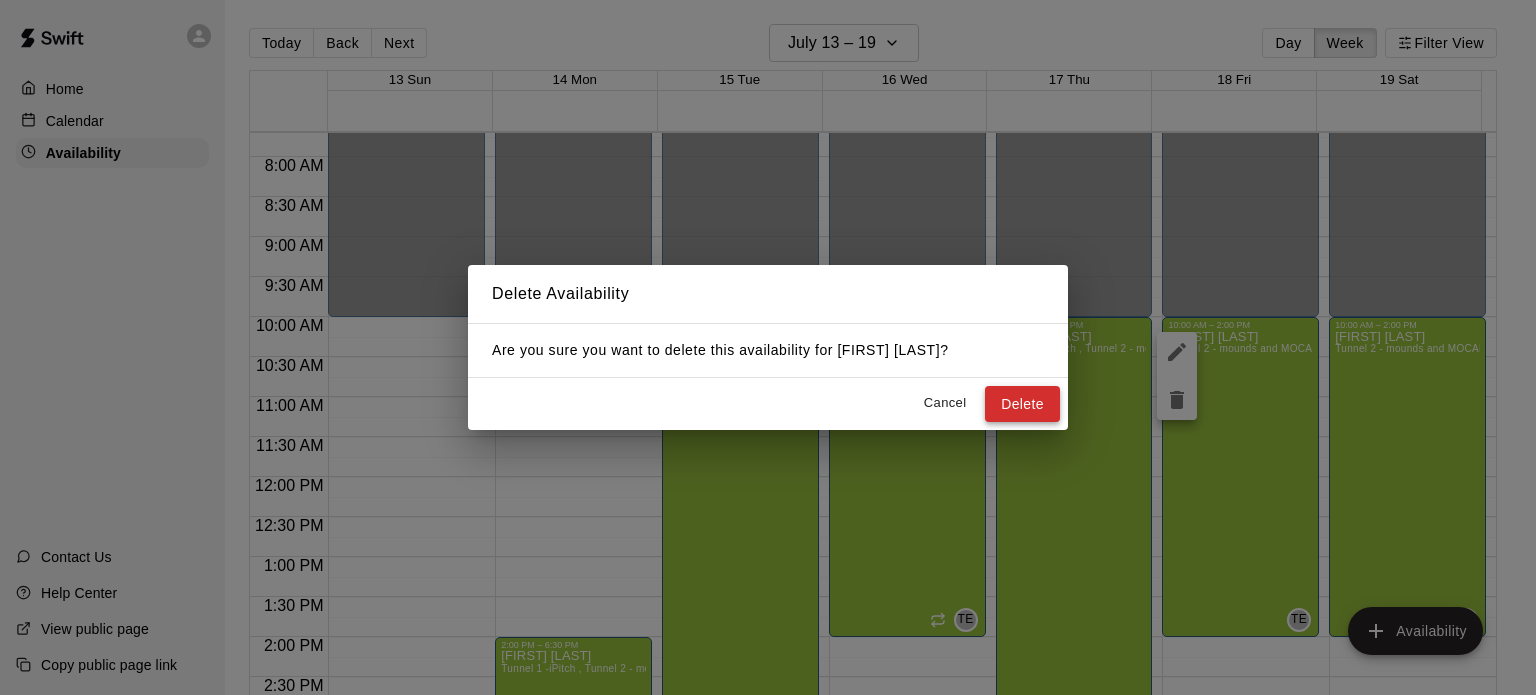 click on "Delete" at bounding box center (1022, 404) 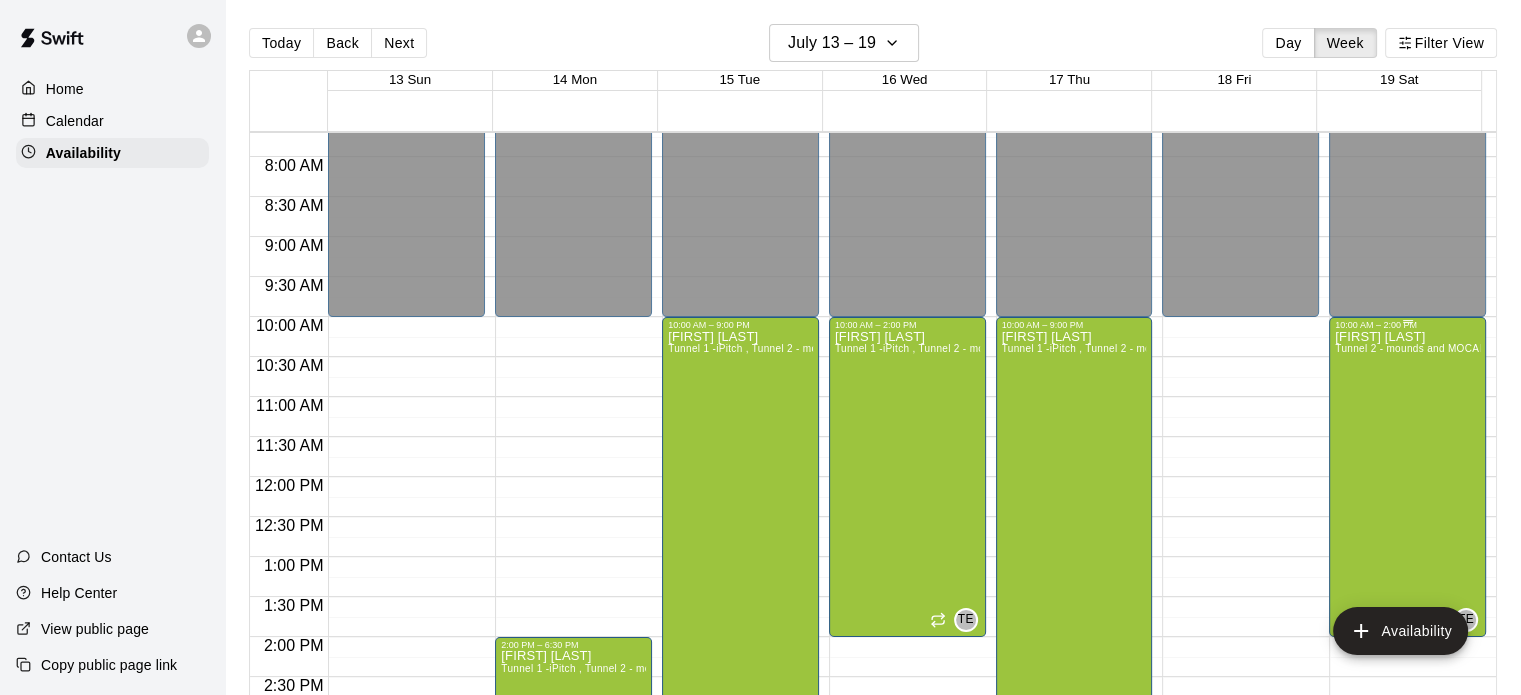 click on "[FIRST] [LAST]" at bounding box center [1407, 337] 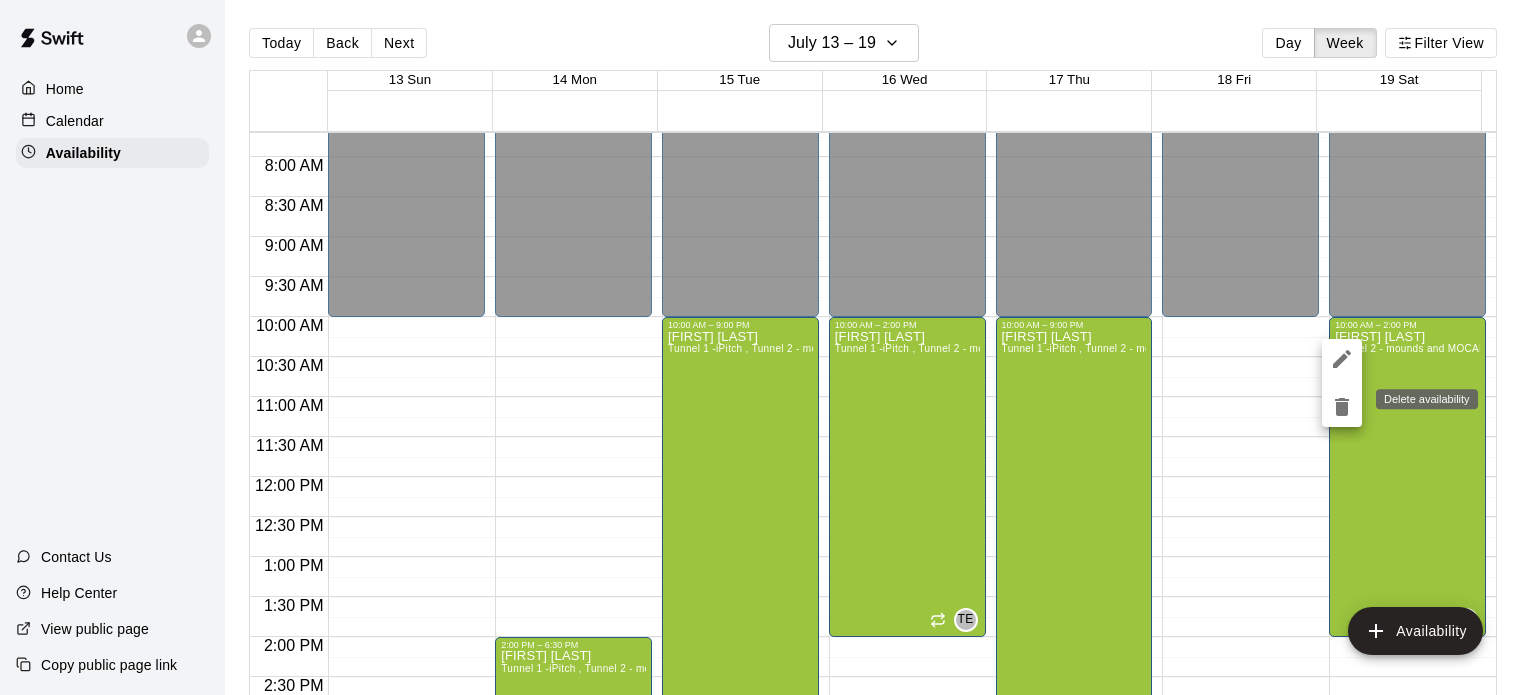 click 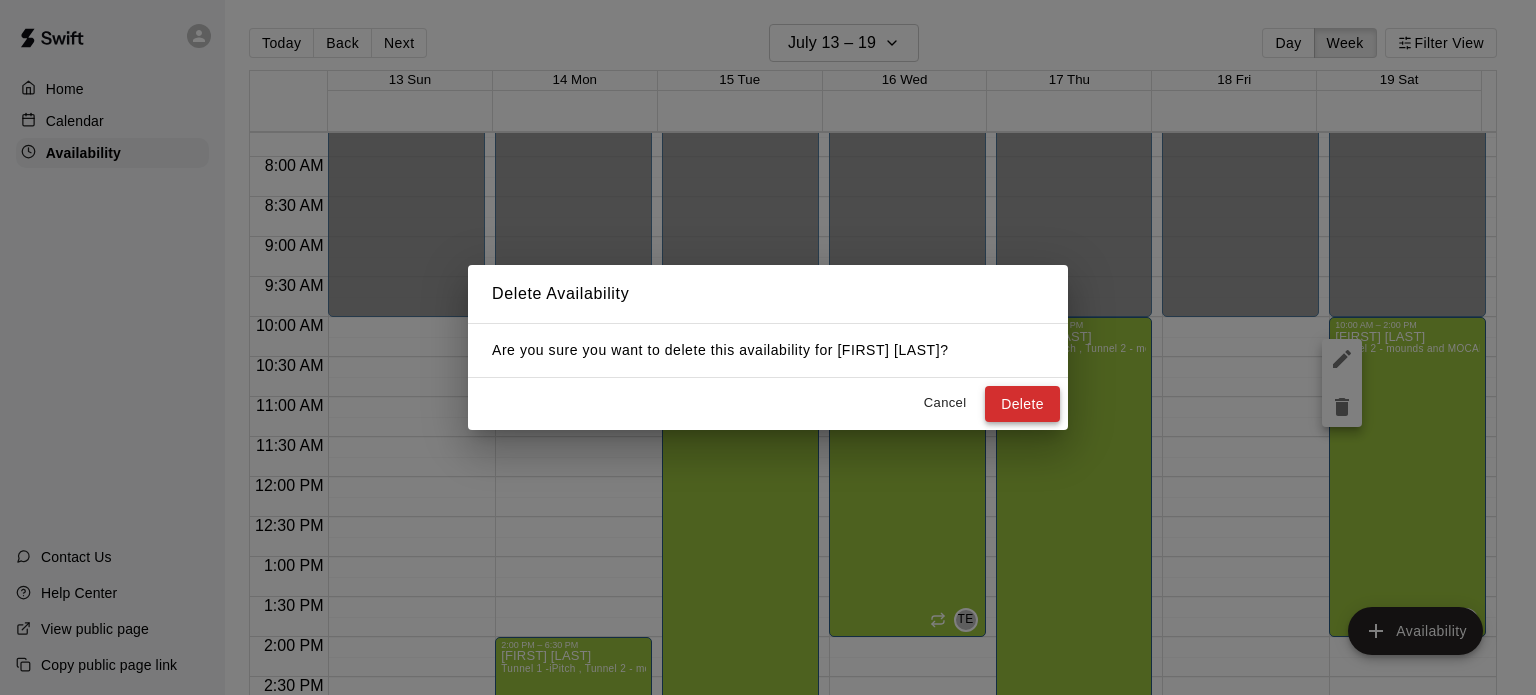click on "Delete" at bounding box center [1022, 404] 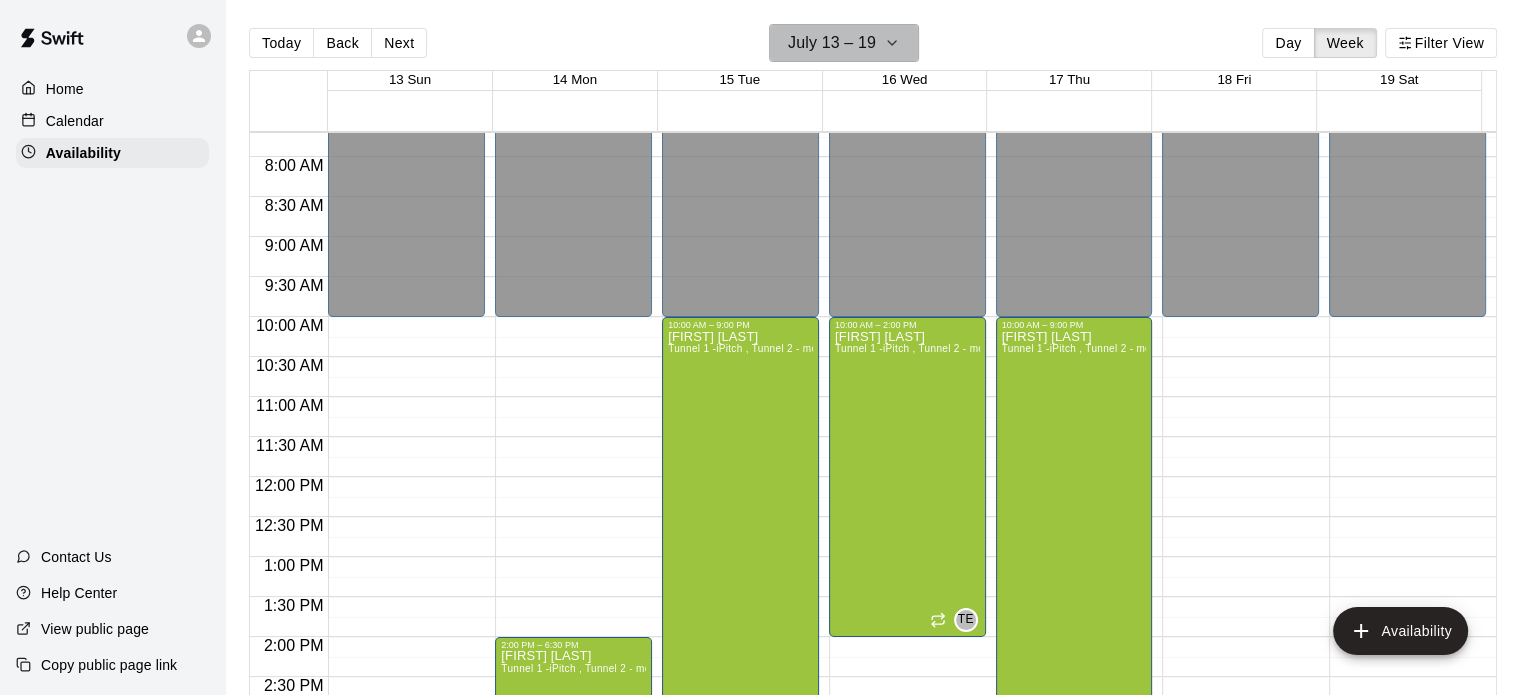 click on "July 13 – 19" at bounding box center [832, 43] 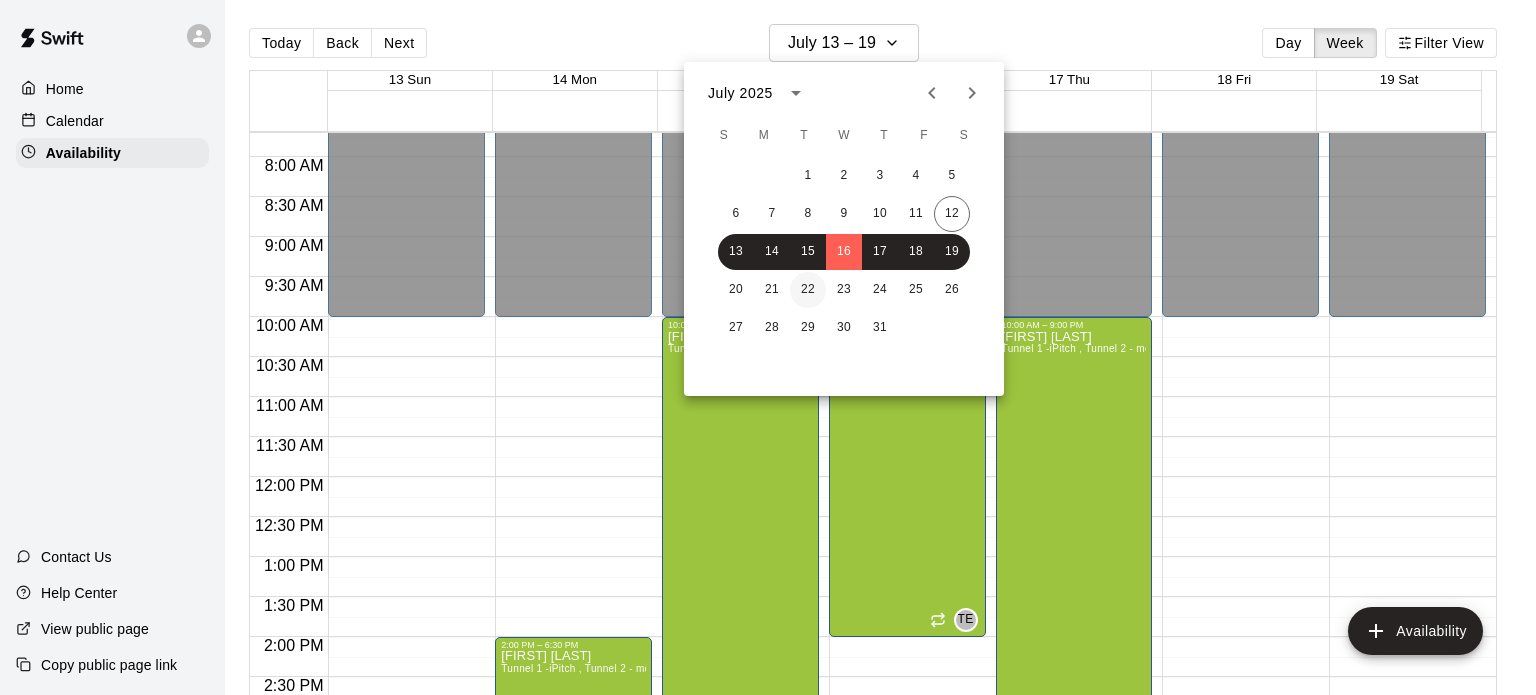 click on "22" at bounding box center [808, 290] 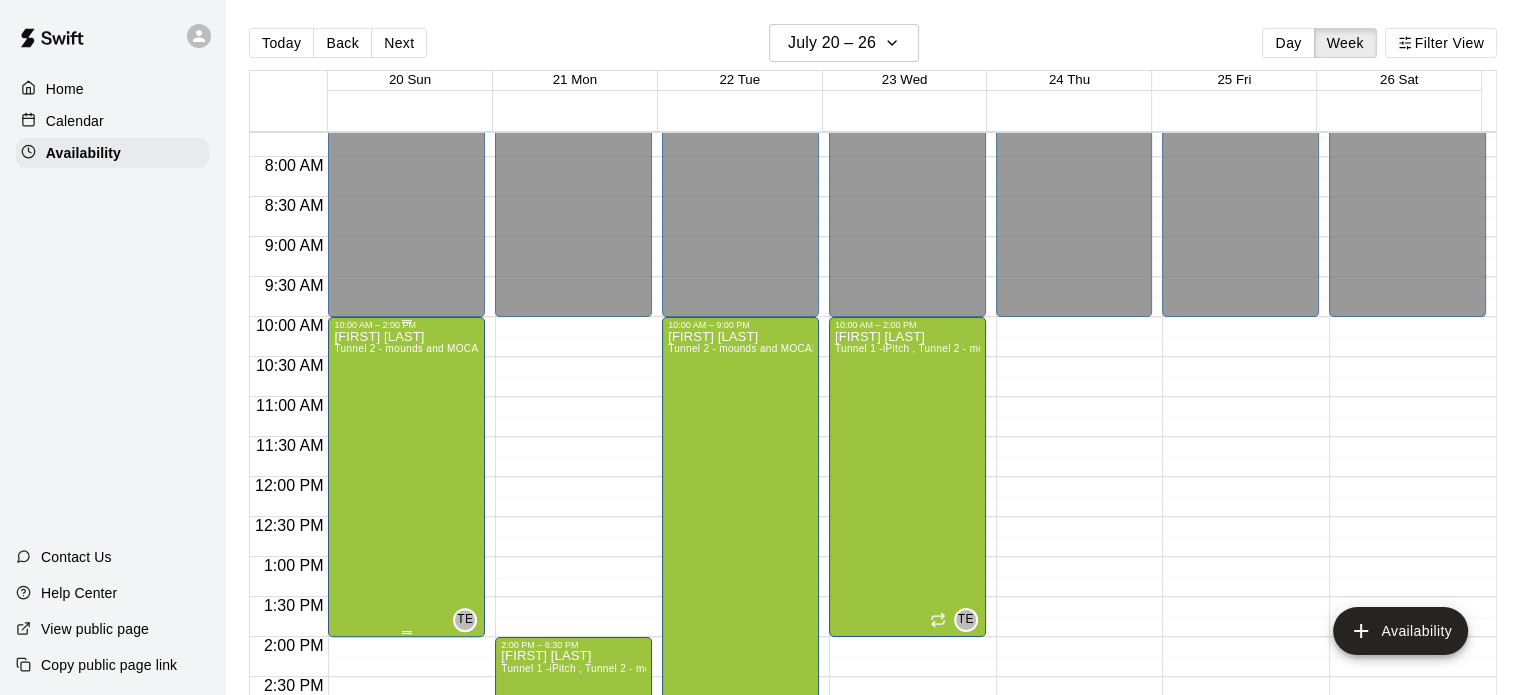 click on "Tunnel 2 - mounds and MOCAP" at bounding box center (409, 348) 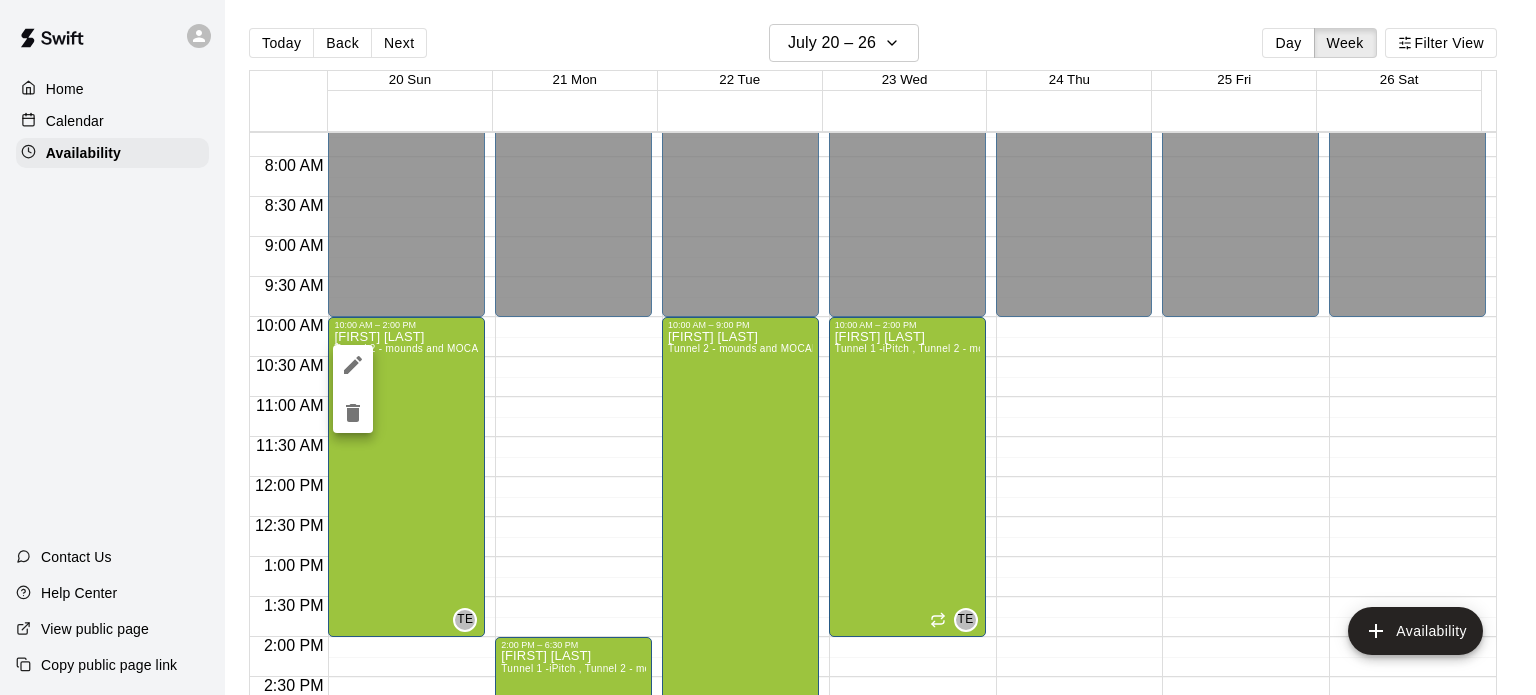 click 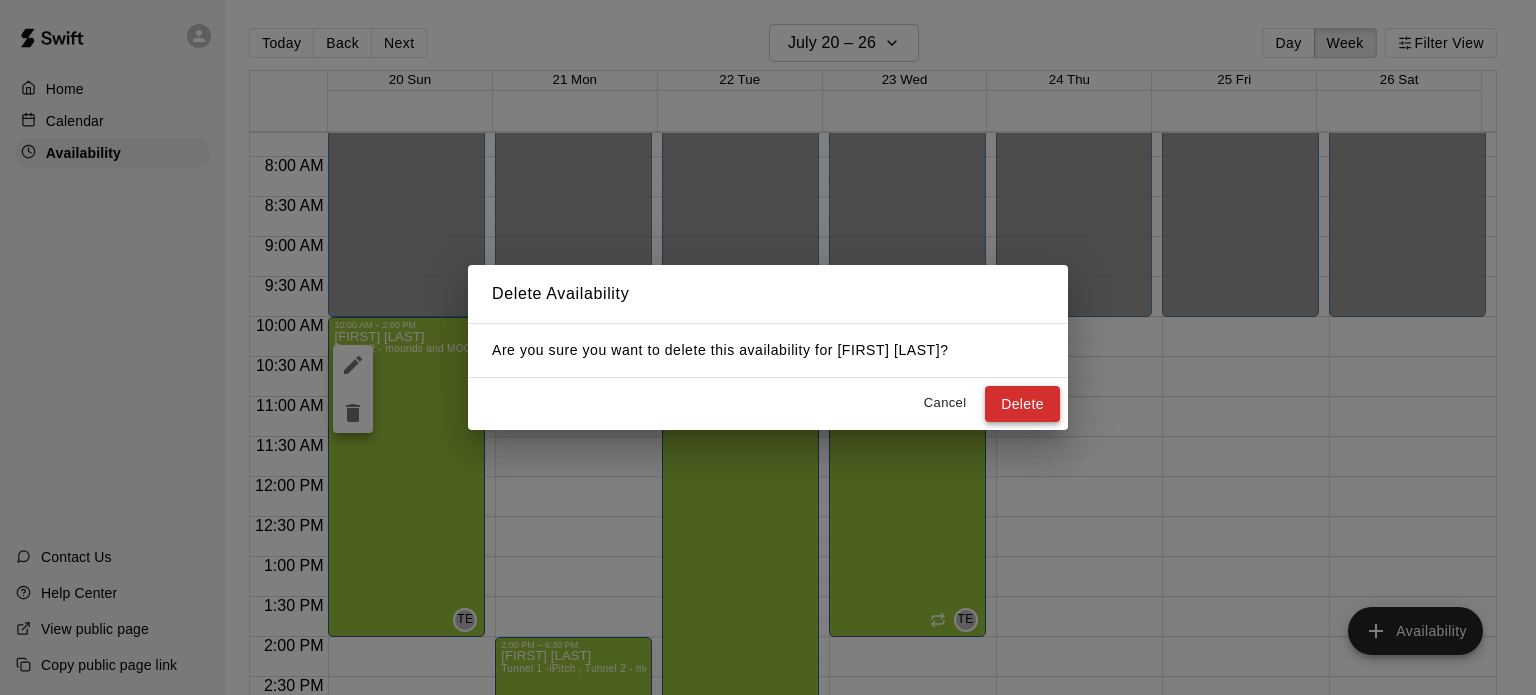 click on "Delete" at bounding box center (1022, 404) 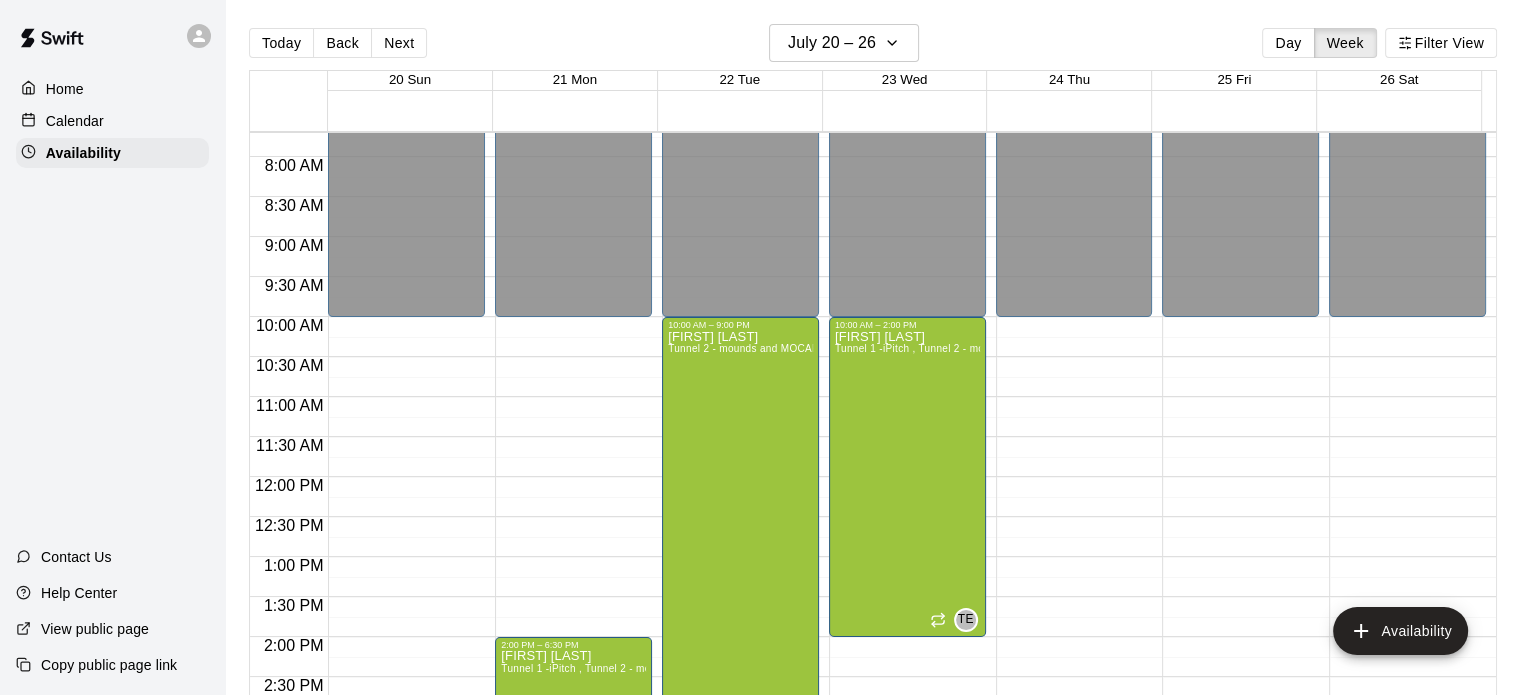 click on "Calendar" at bounding box center [75, 121] 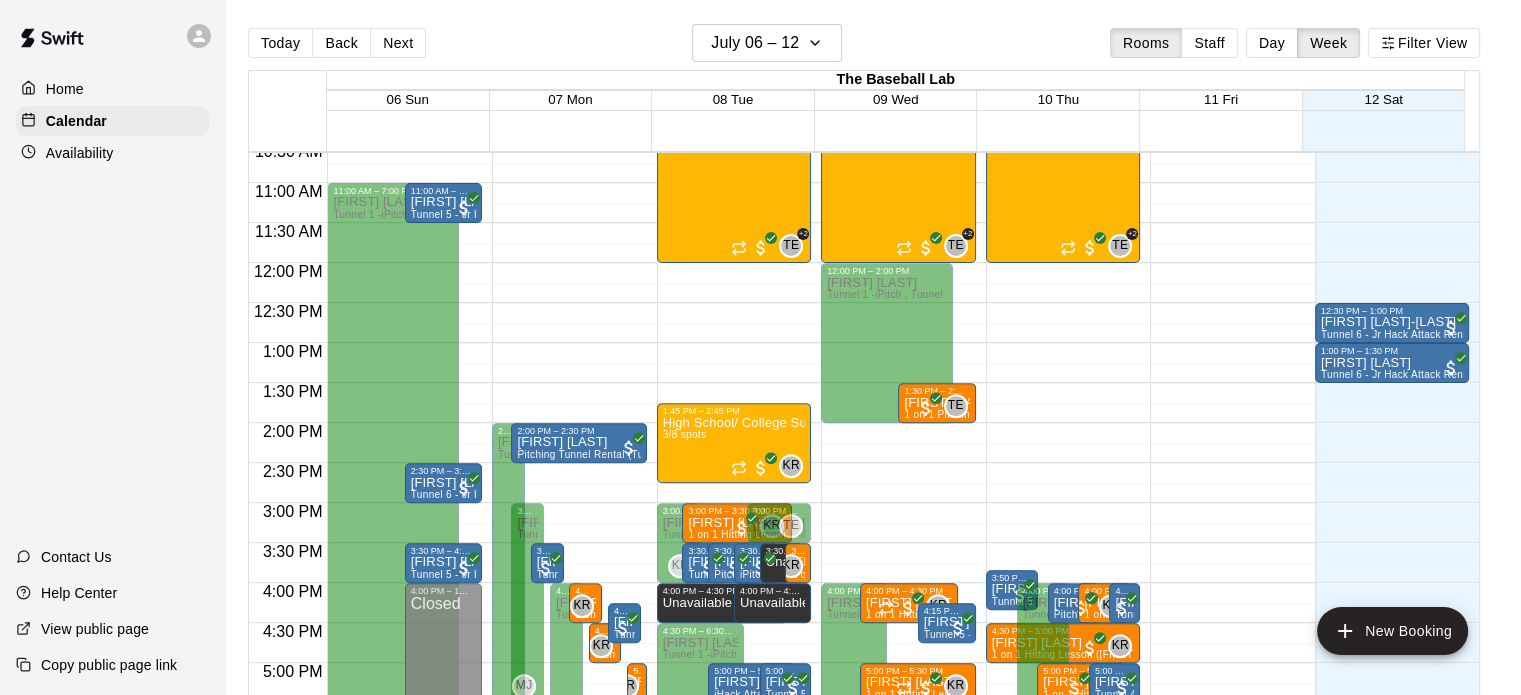 scroll, scrollTop: 662, scrollLeft: 0, axis: vertical 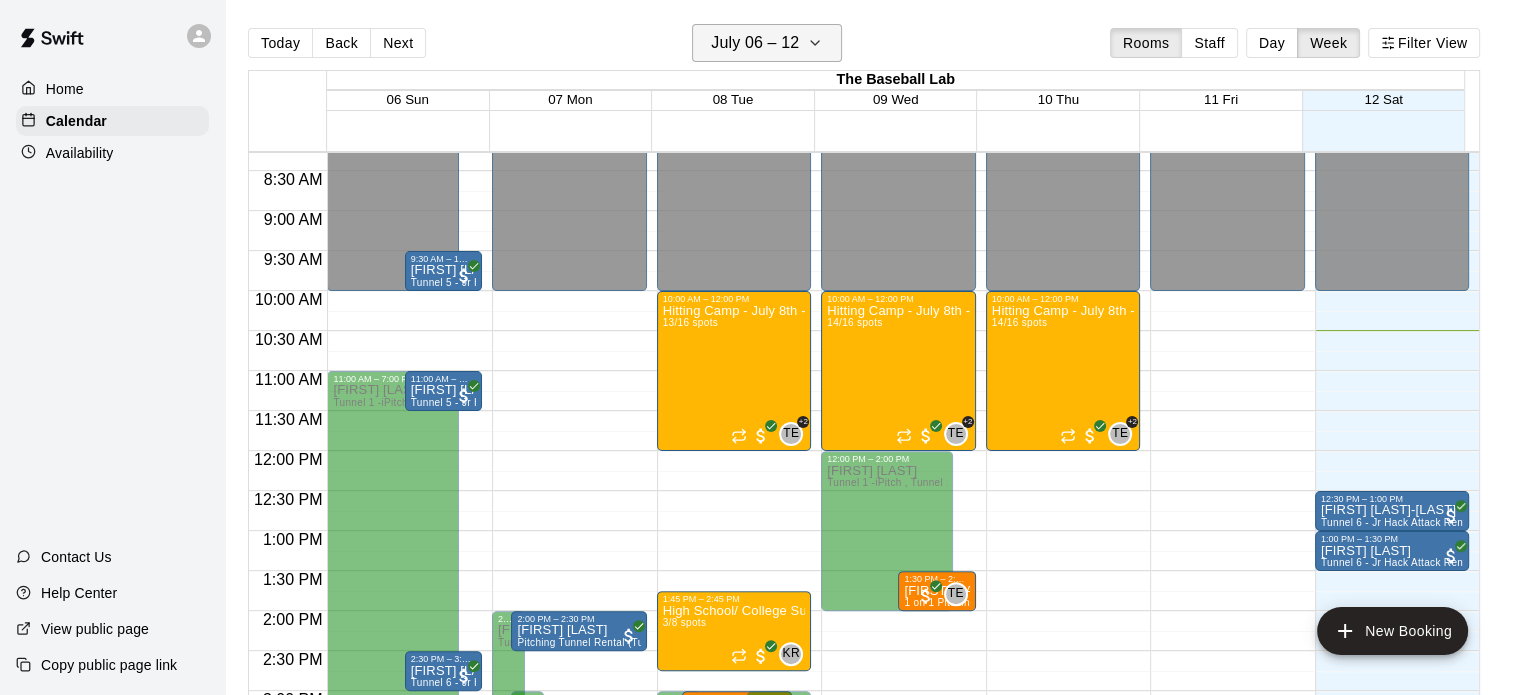 click on "July 06 – 12" at bounding box center (767, 43) 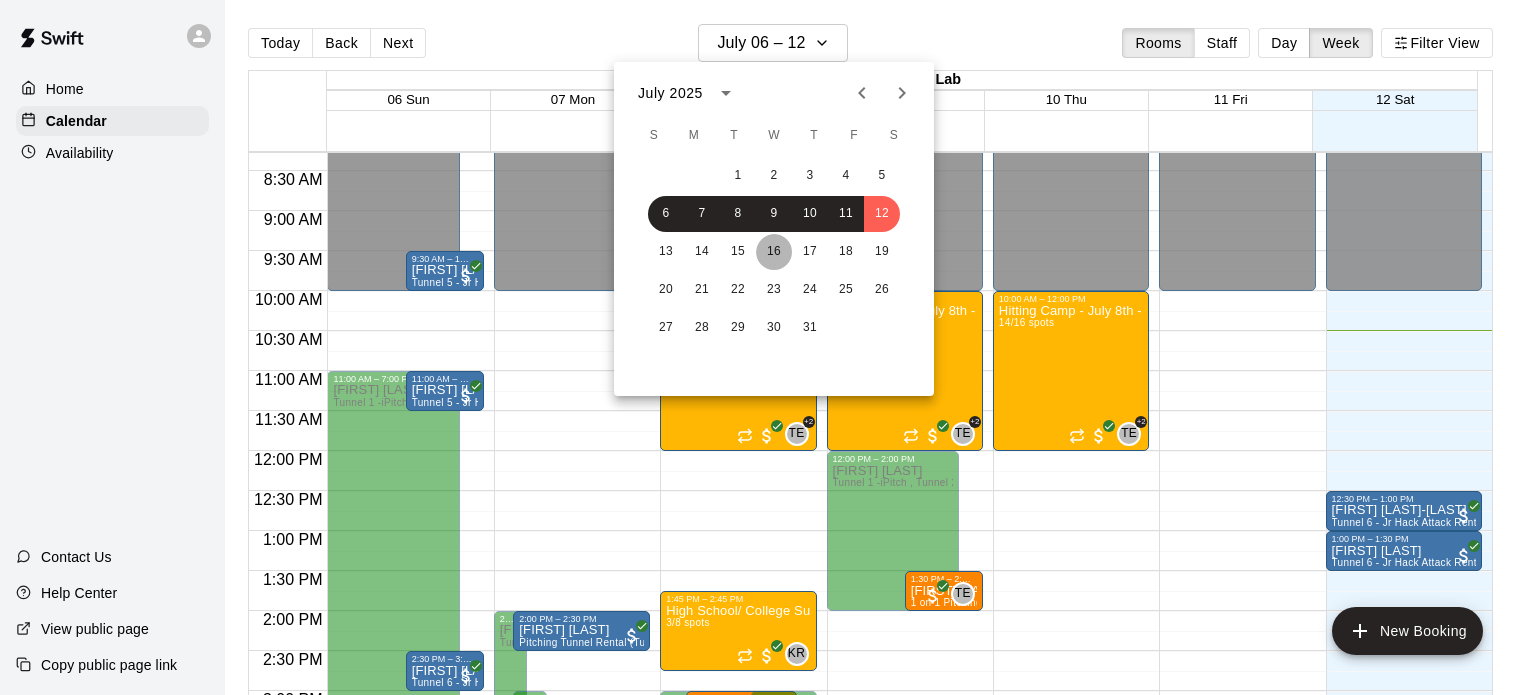 click on "16" at bounding box center [774, 252] 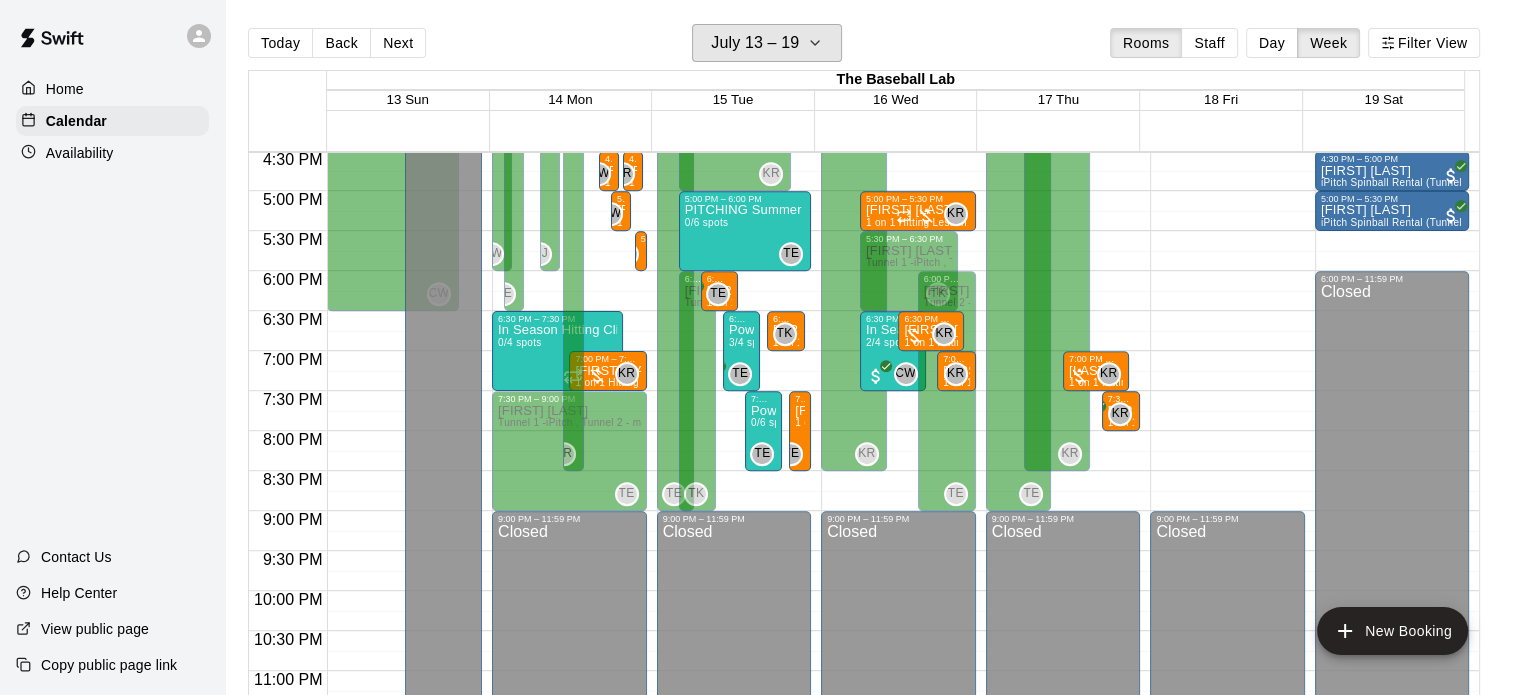 scroll, scrollTop: 1322, scrollLeft: 0, axis: vertical 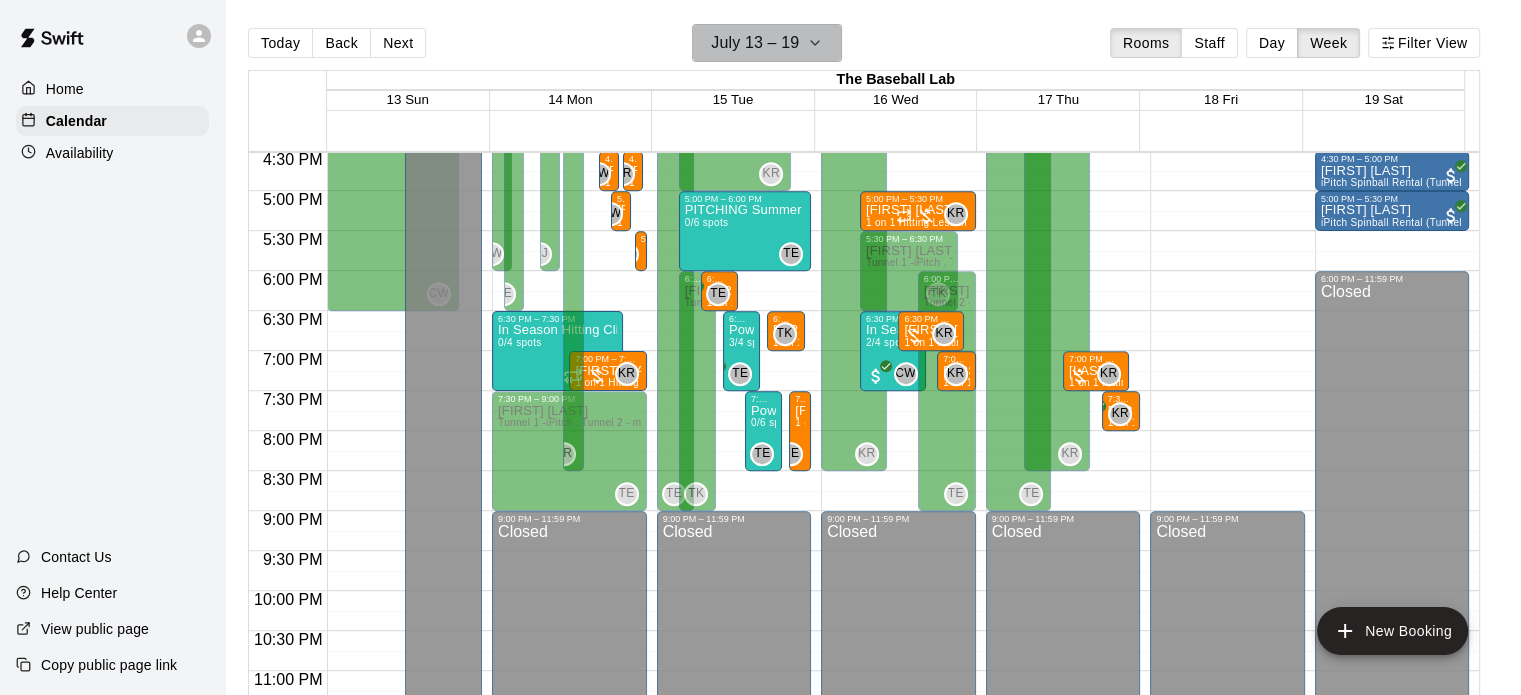 click on "July 13 – 19" at bounding box center [755, 43] 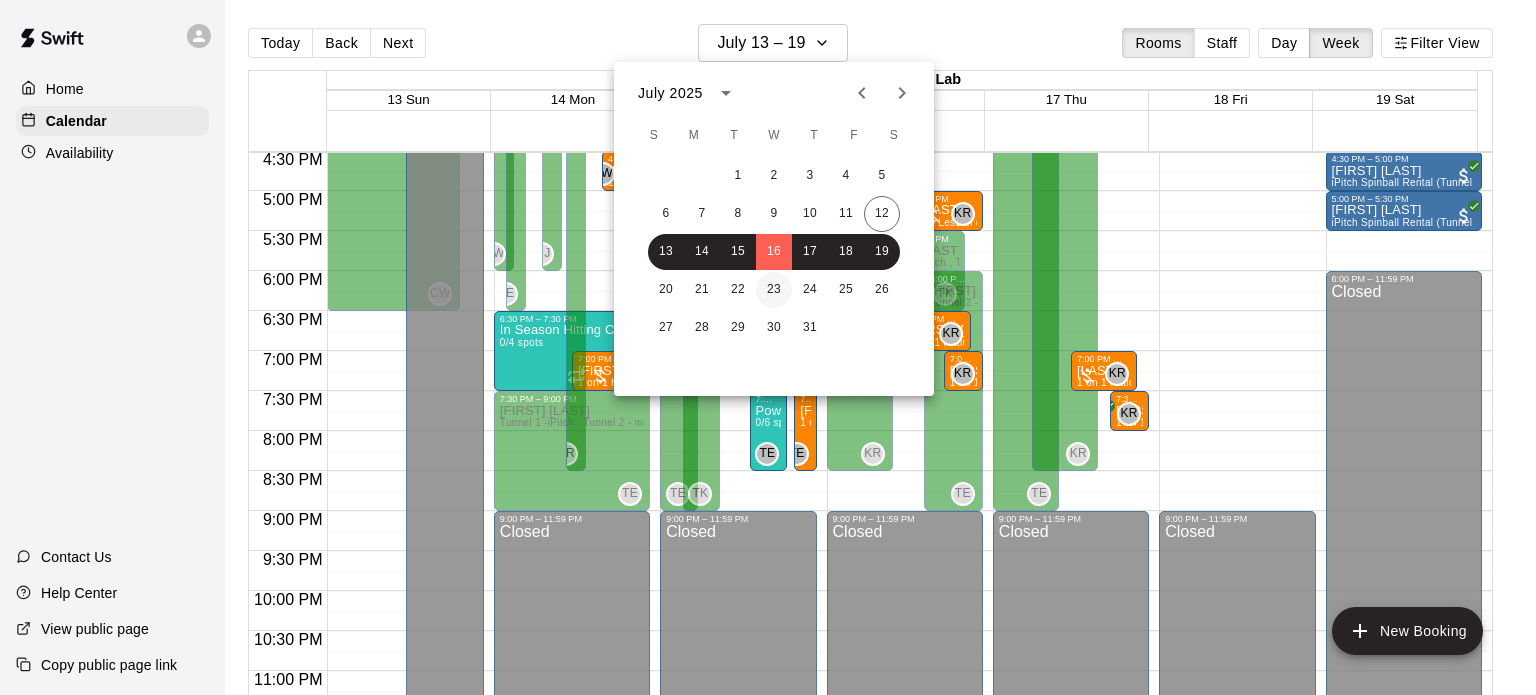 click on "23" at bounding box center [774, 290] 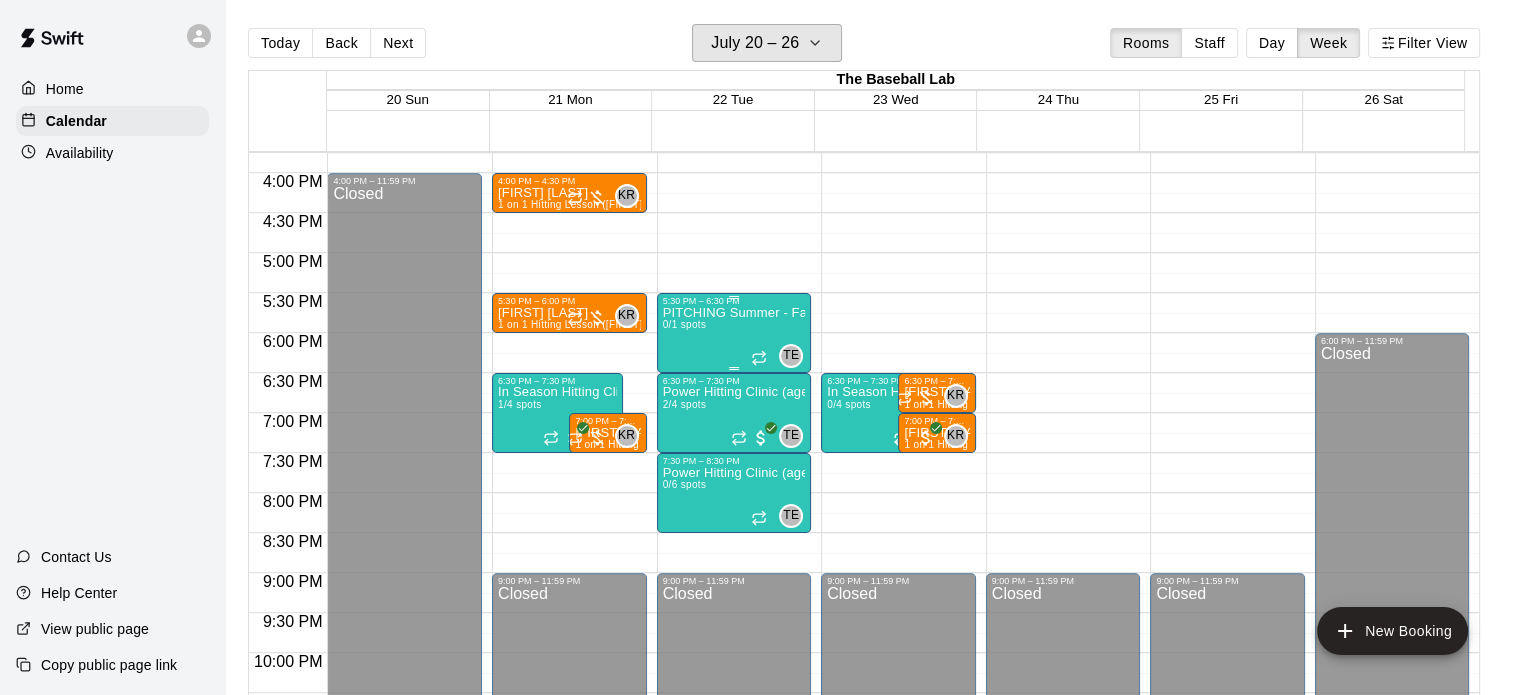 scroll, scrollTop: 1146, scrollLeft: 0, axis: vertical 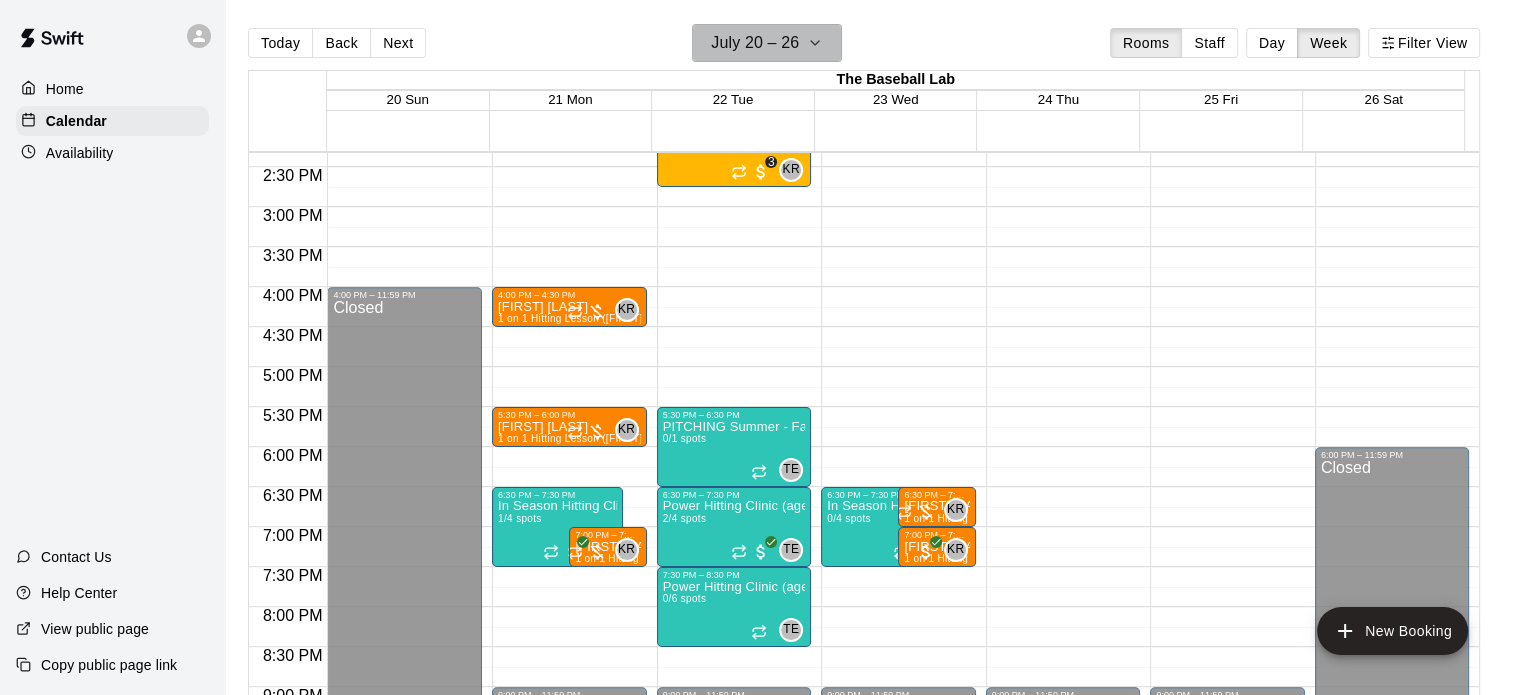 click on "July 20 – 26" at bounding box center [755, 43] 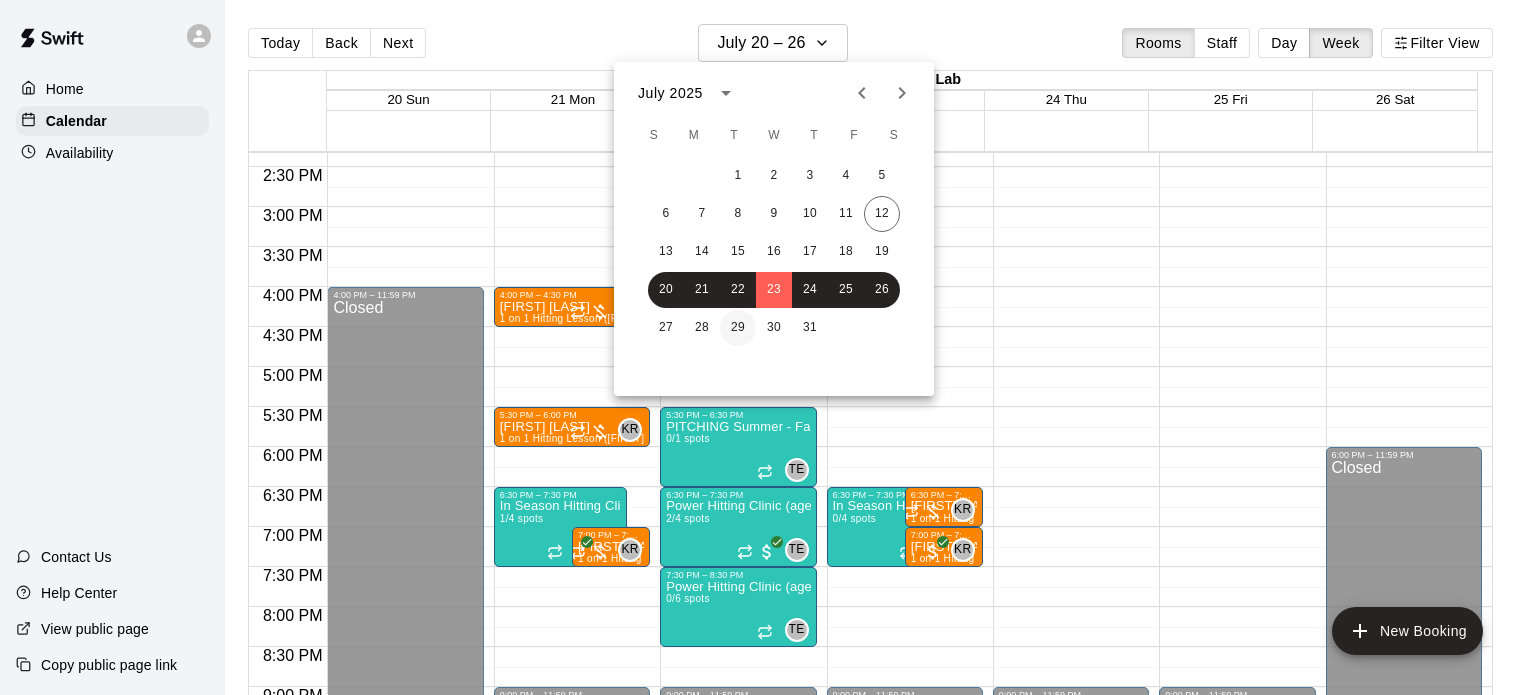 click on "29" at bounding box center (738, 328) 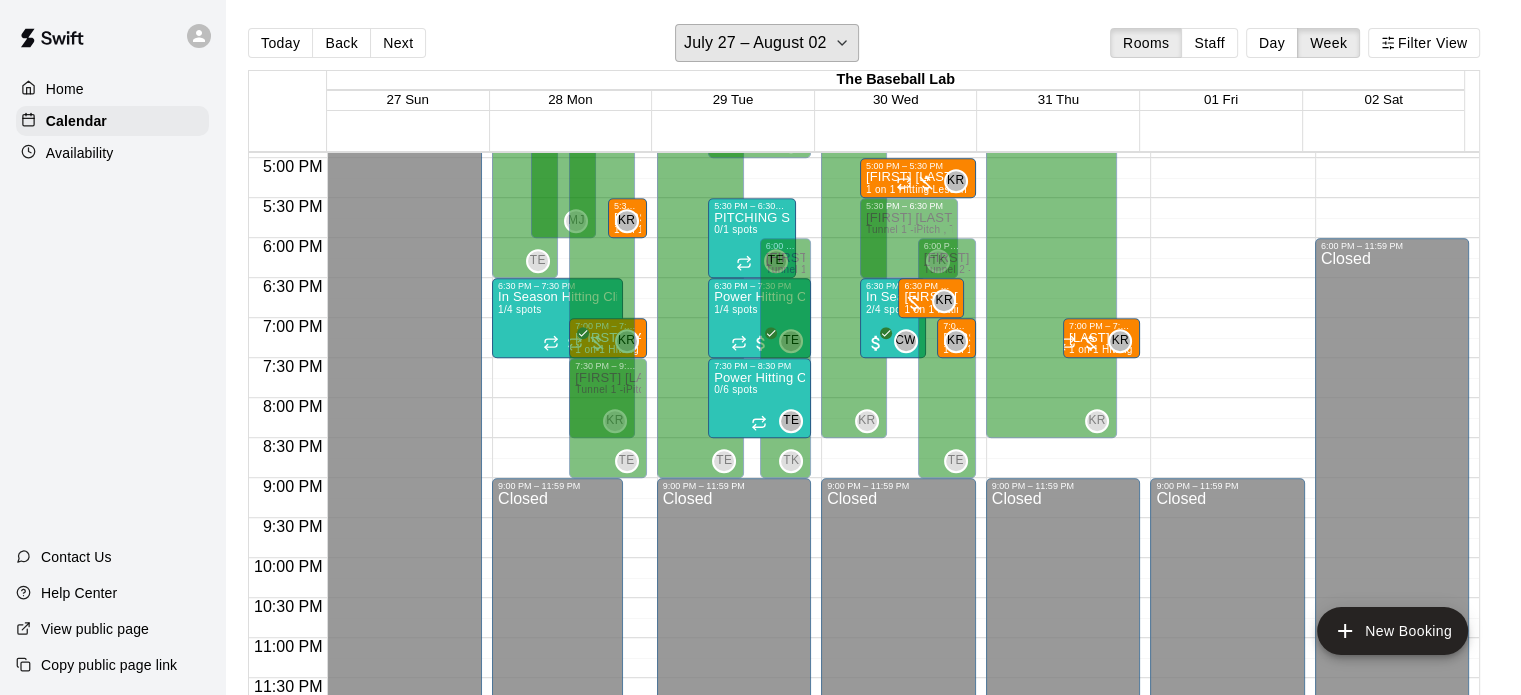scroll, scrollTop: 1310, scrollLeft: 0, axis: vertical 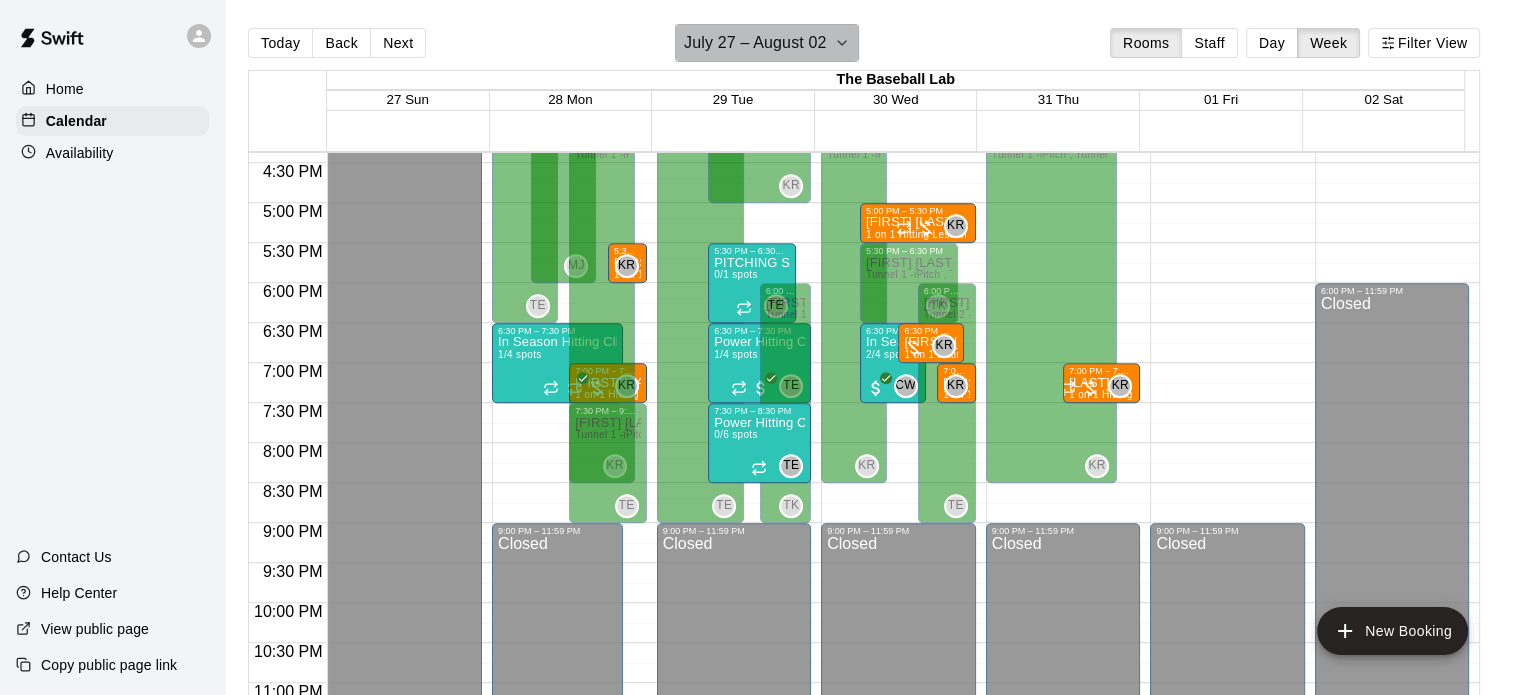 click on "July 27 – August 02" at bounding box center (755, 43) 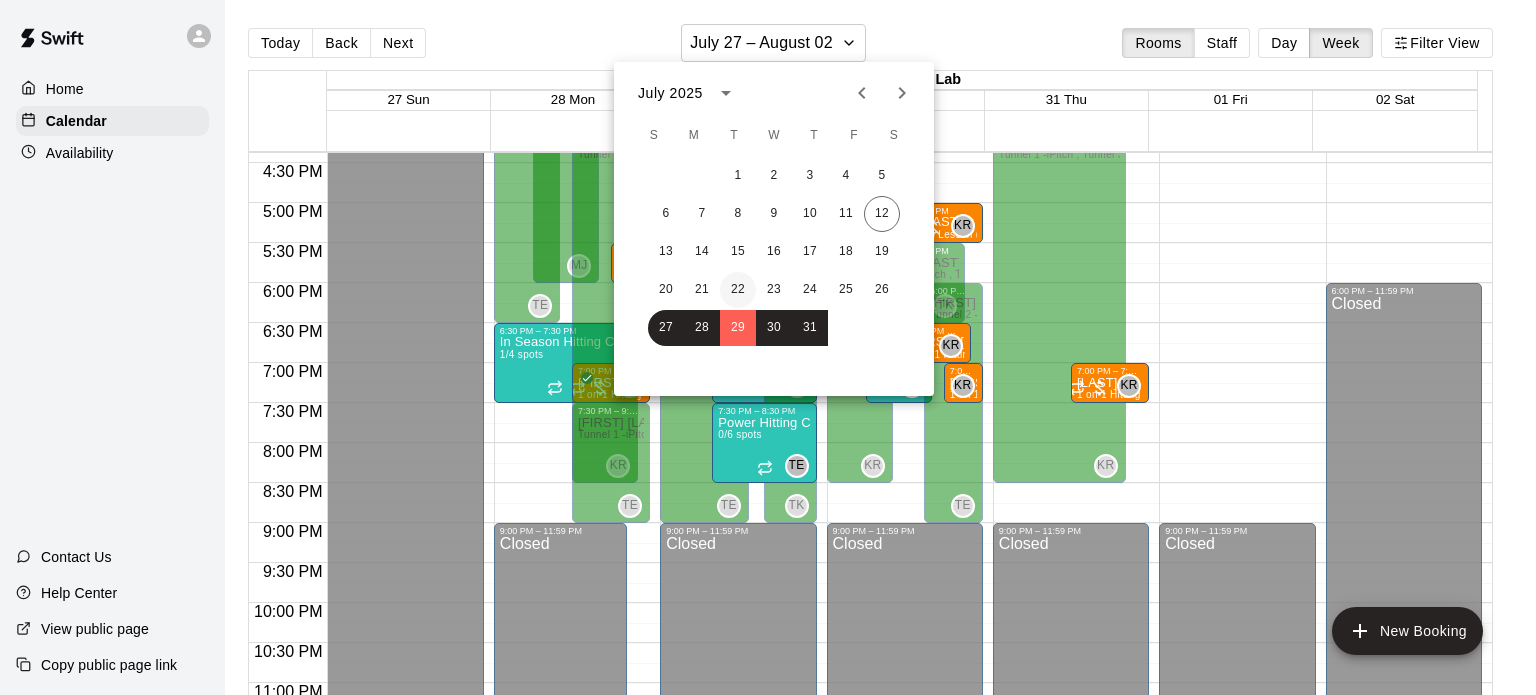 click on "22" at bounding box center (738, 290) 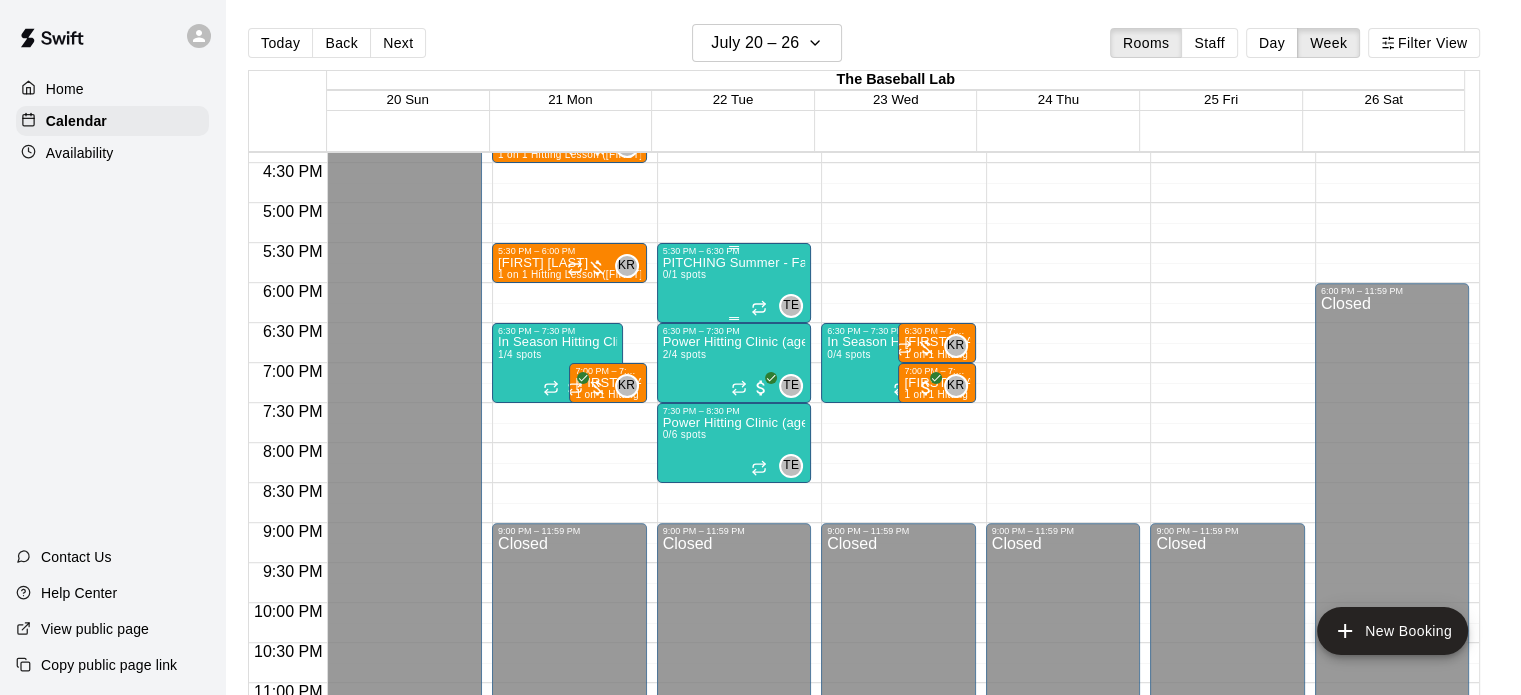 click on "5:30 PM – 6:30 PM" at bounding box center [734, 251] 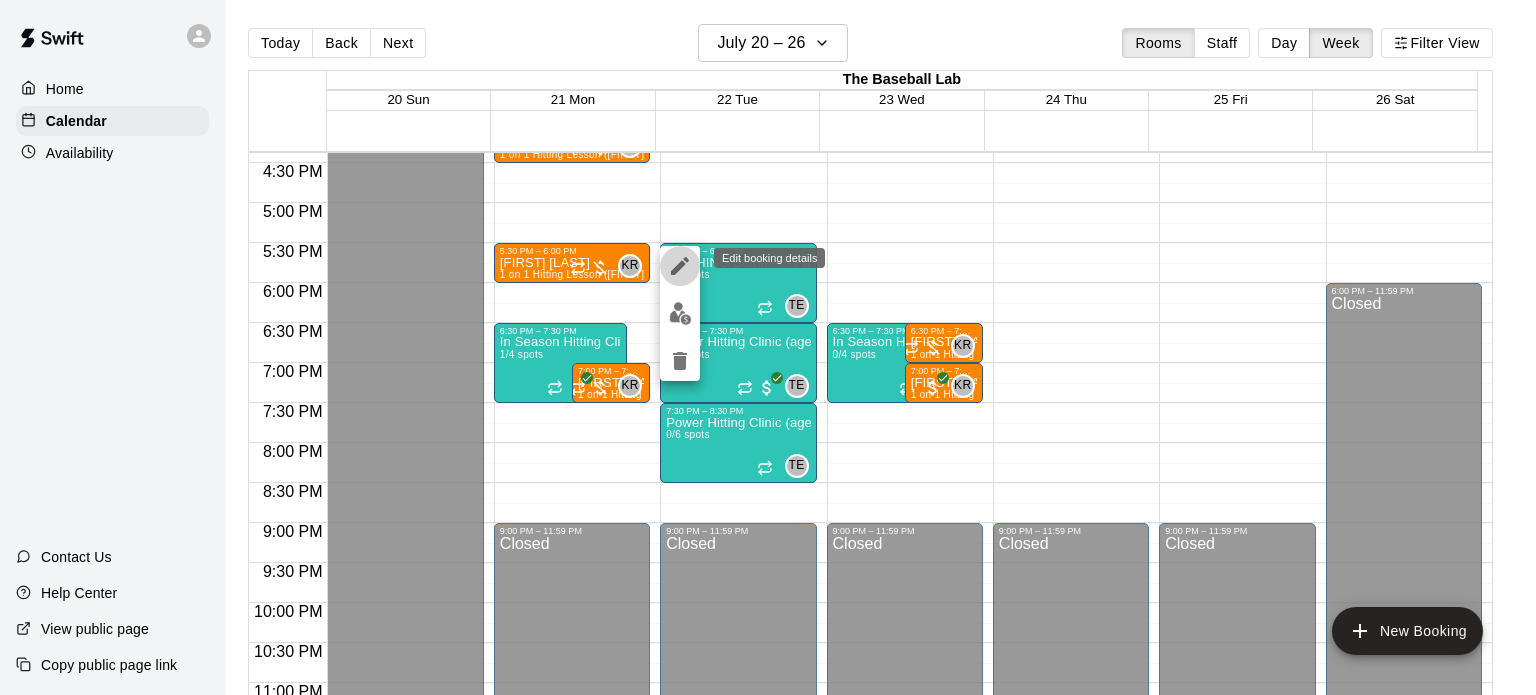 click 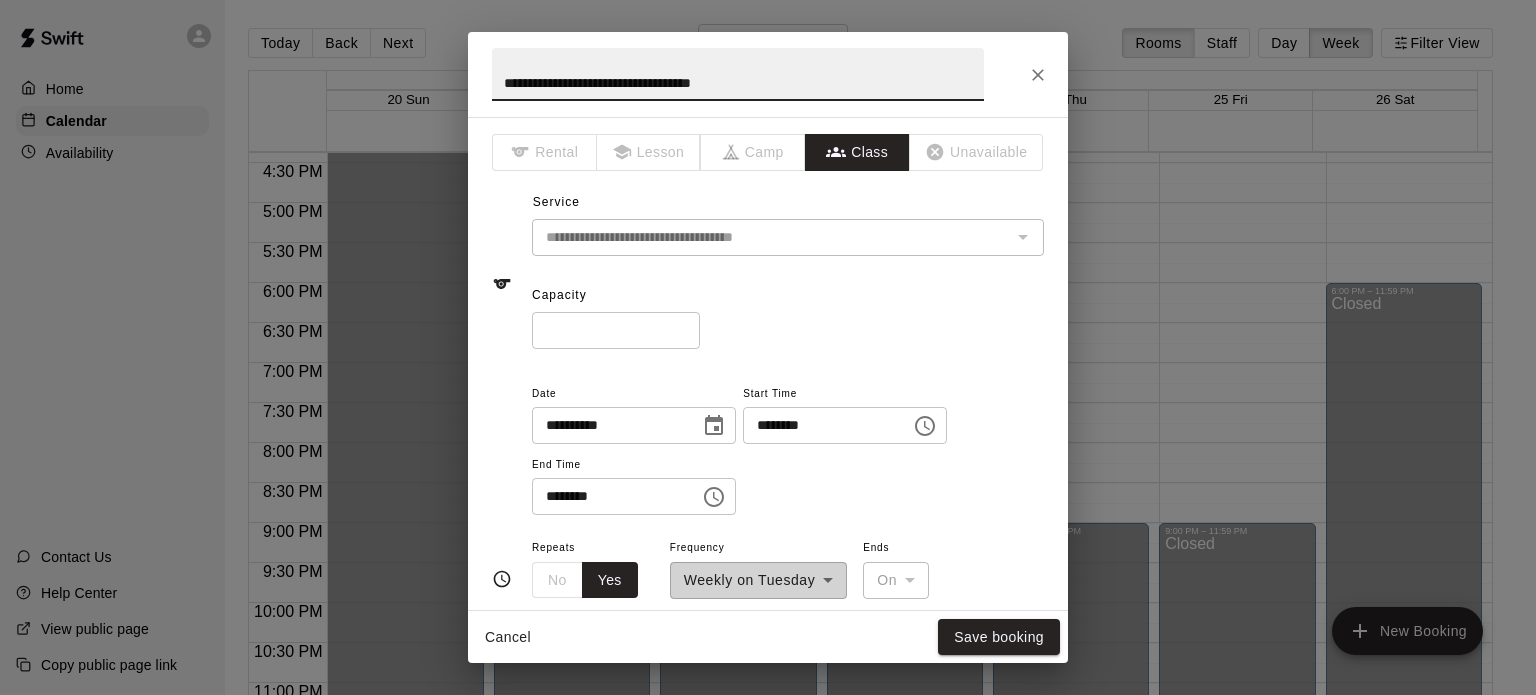 click on "*" at bounding box center [616, 330] 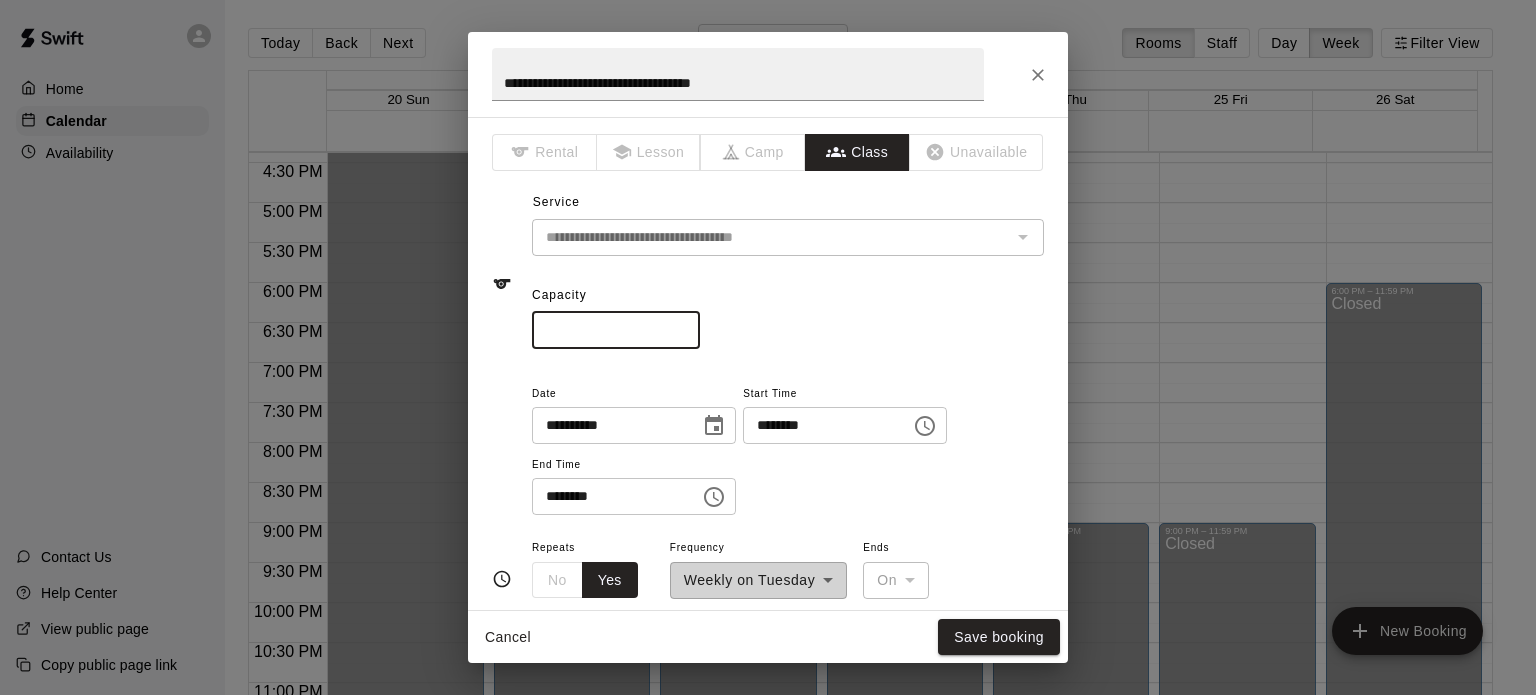 click on "*" at bounding box center (616, 330) 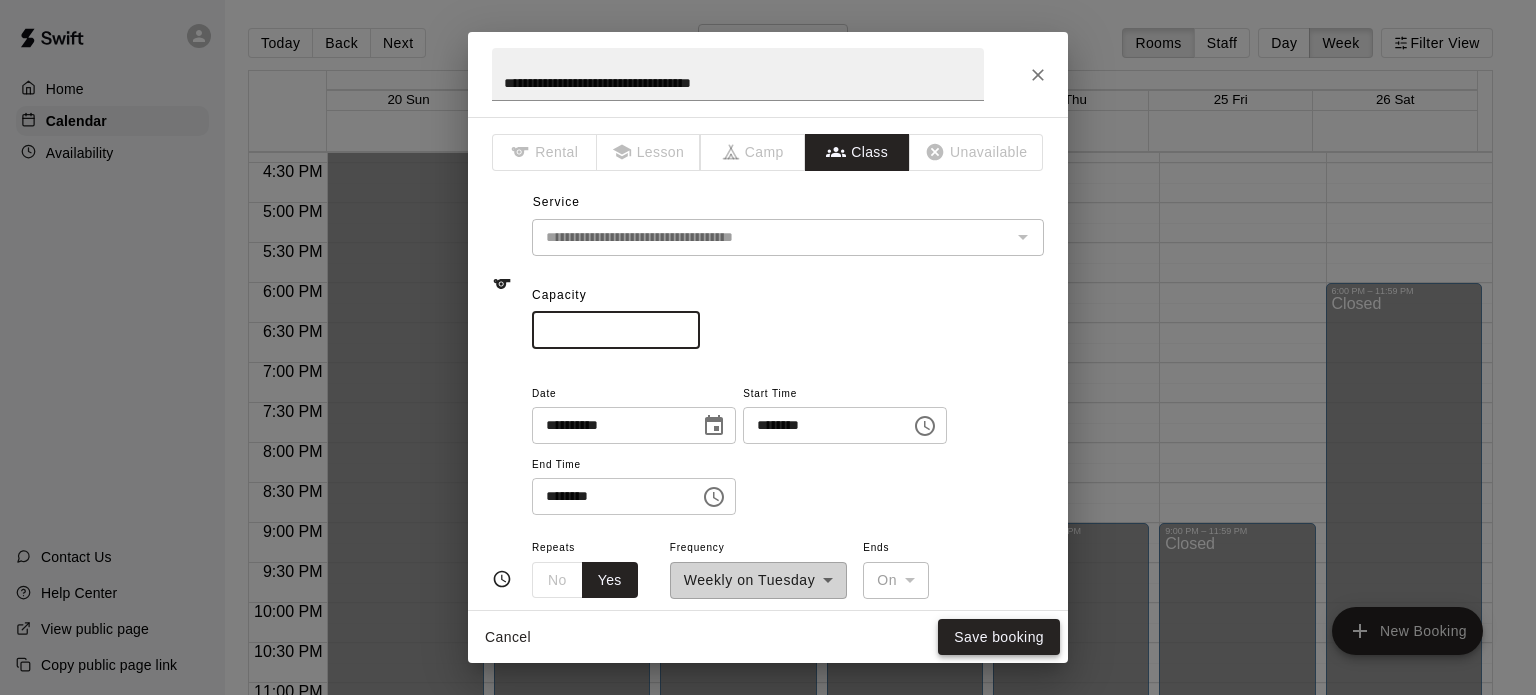 click on "Save booking" at bounding box center [999, 637] 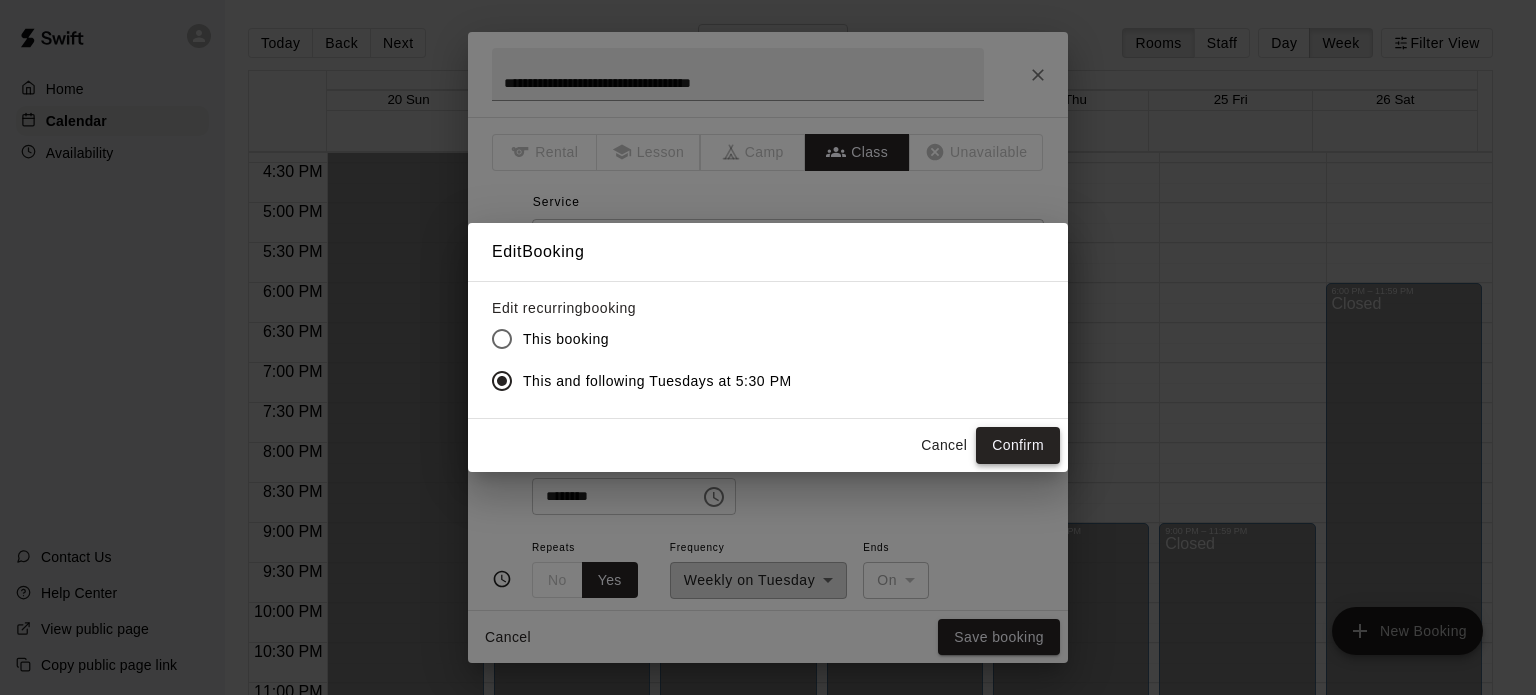 click on "Confirm" at bounding box center (1018, 445) 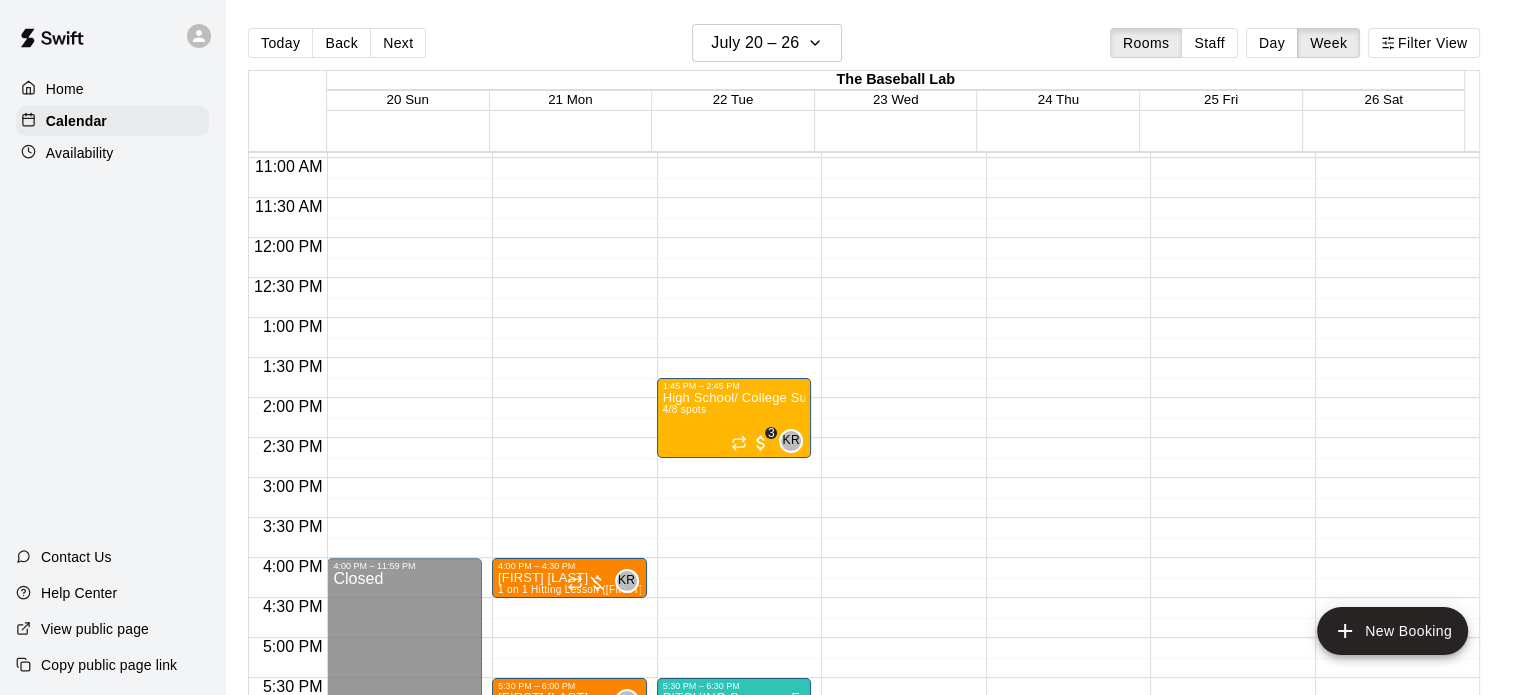 scroll, scrollTop: 598, scrollLeft: 0, axis: vertical 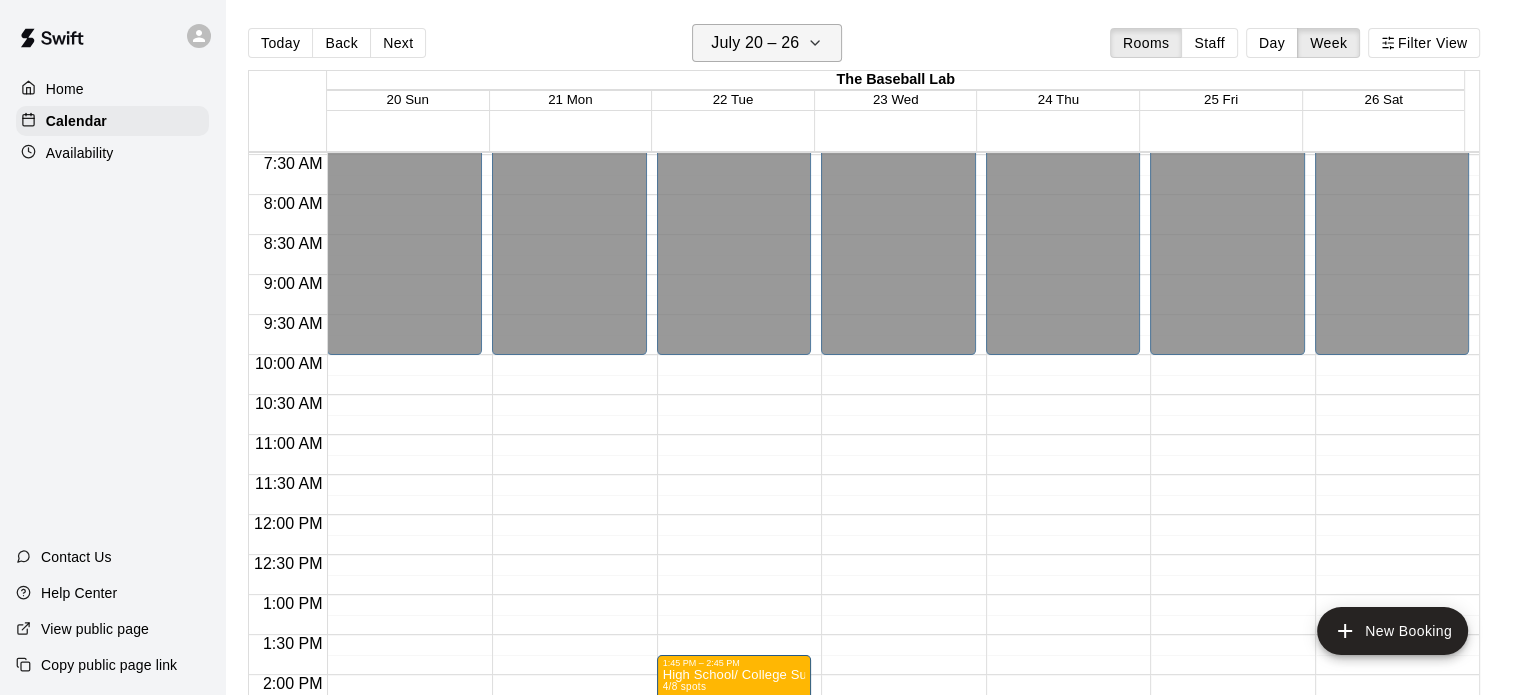 click on "July 20 – 26" at bounding box center [755, 43] 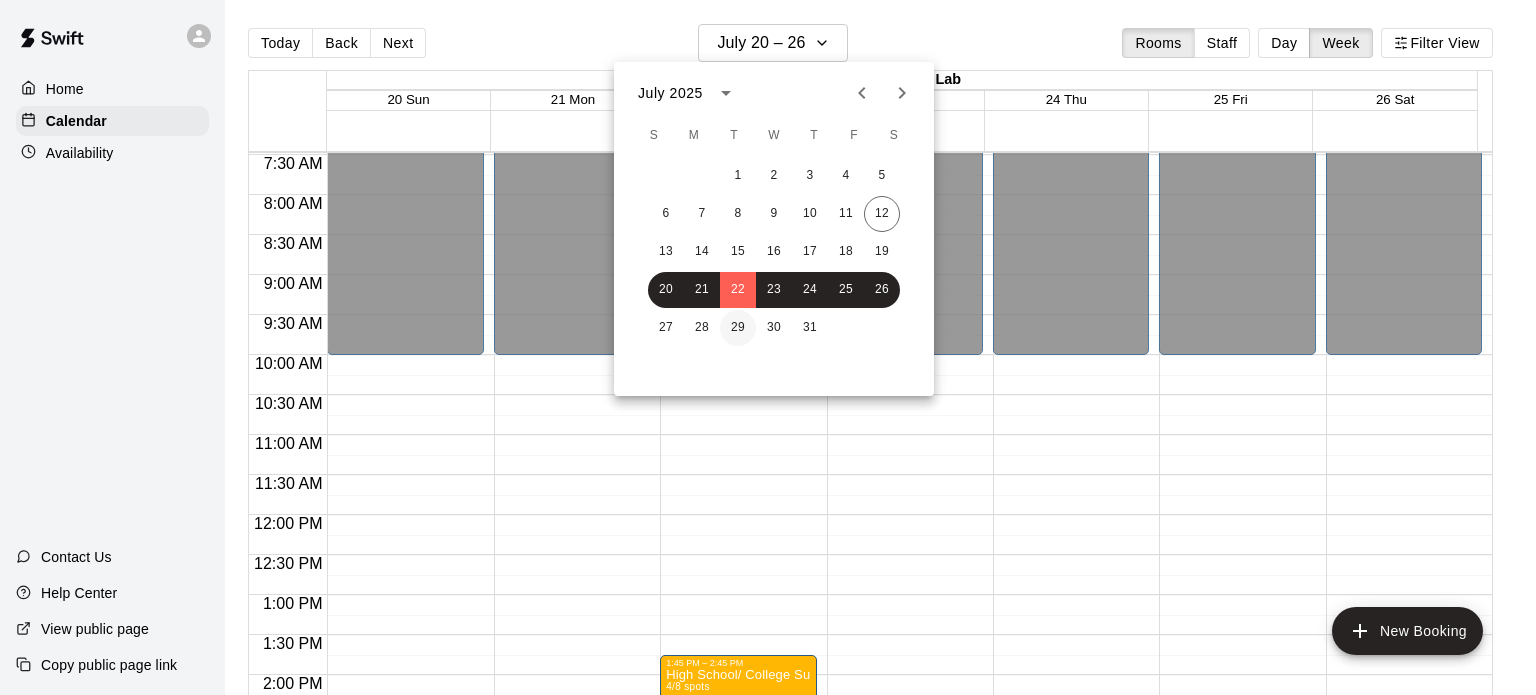 click on "29" at bounding box center [738, 328] 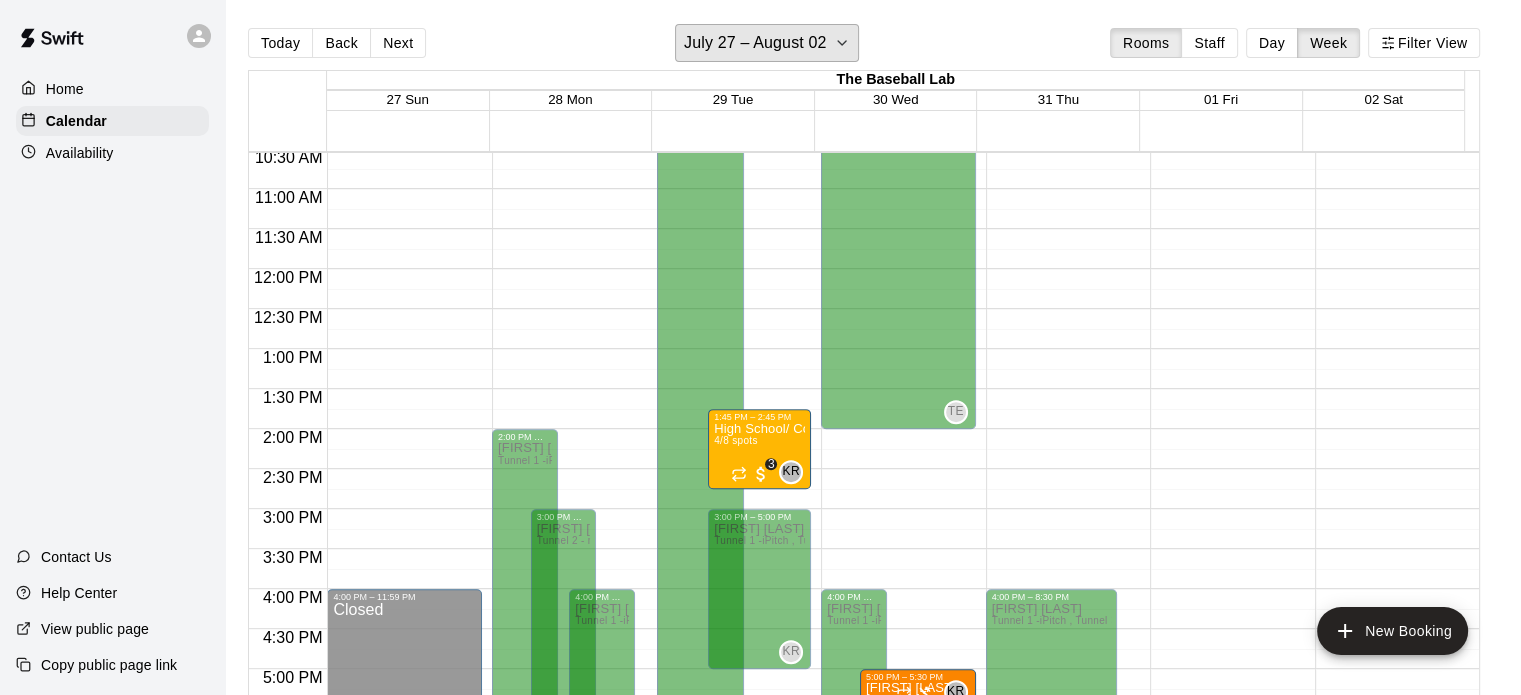 scroll, scrollTop: 650, scrollLeft: 0, axis: vertical 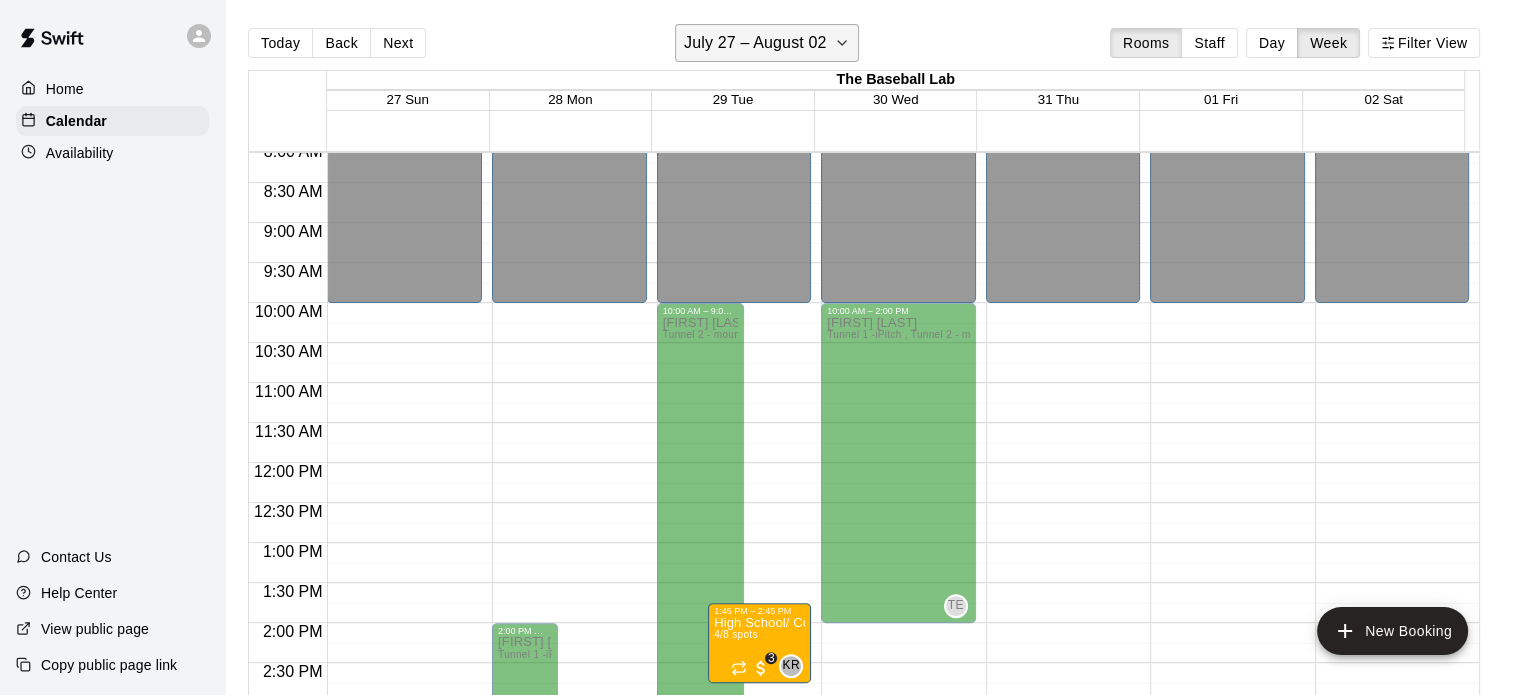 click on "July 27 – August 02" at bounding box center (755, 43) 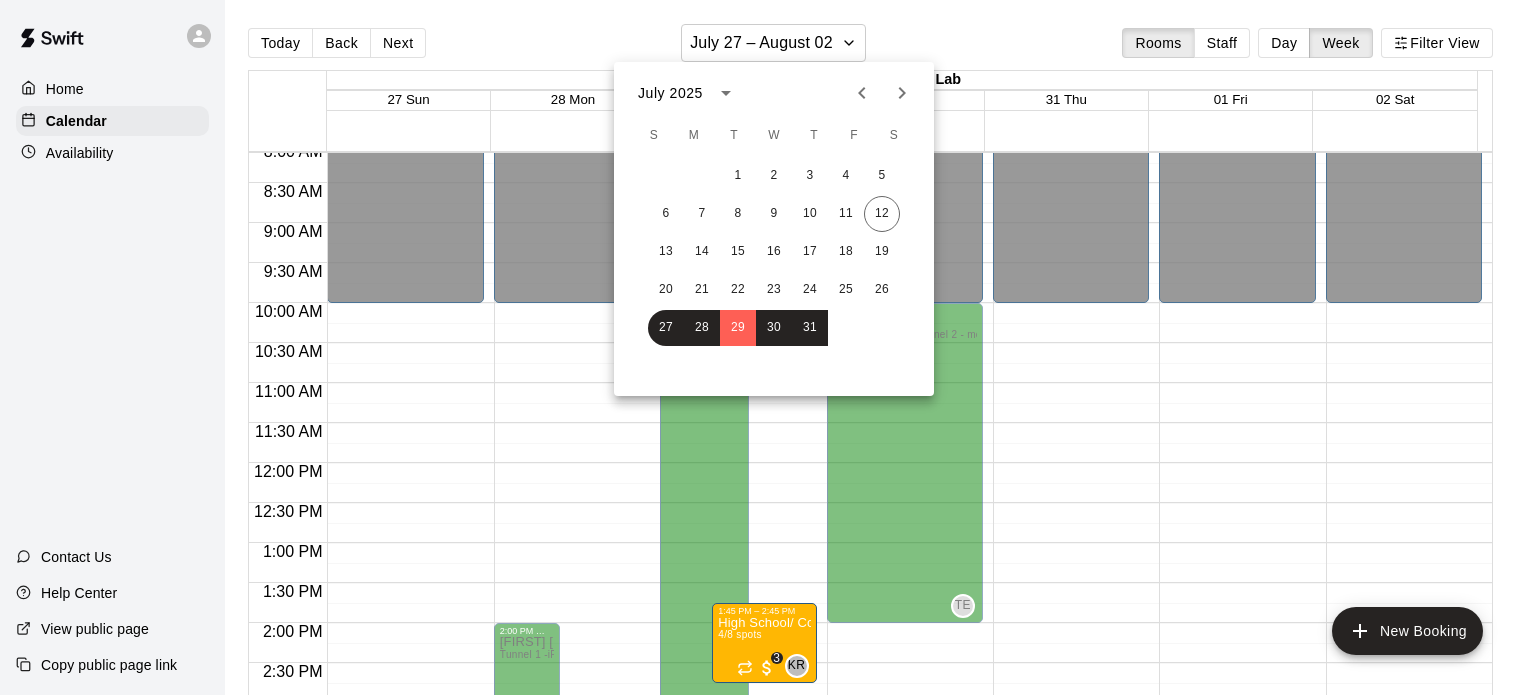 click at bounding box center [768, 347] 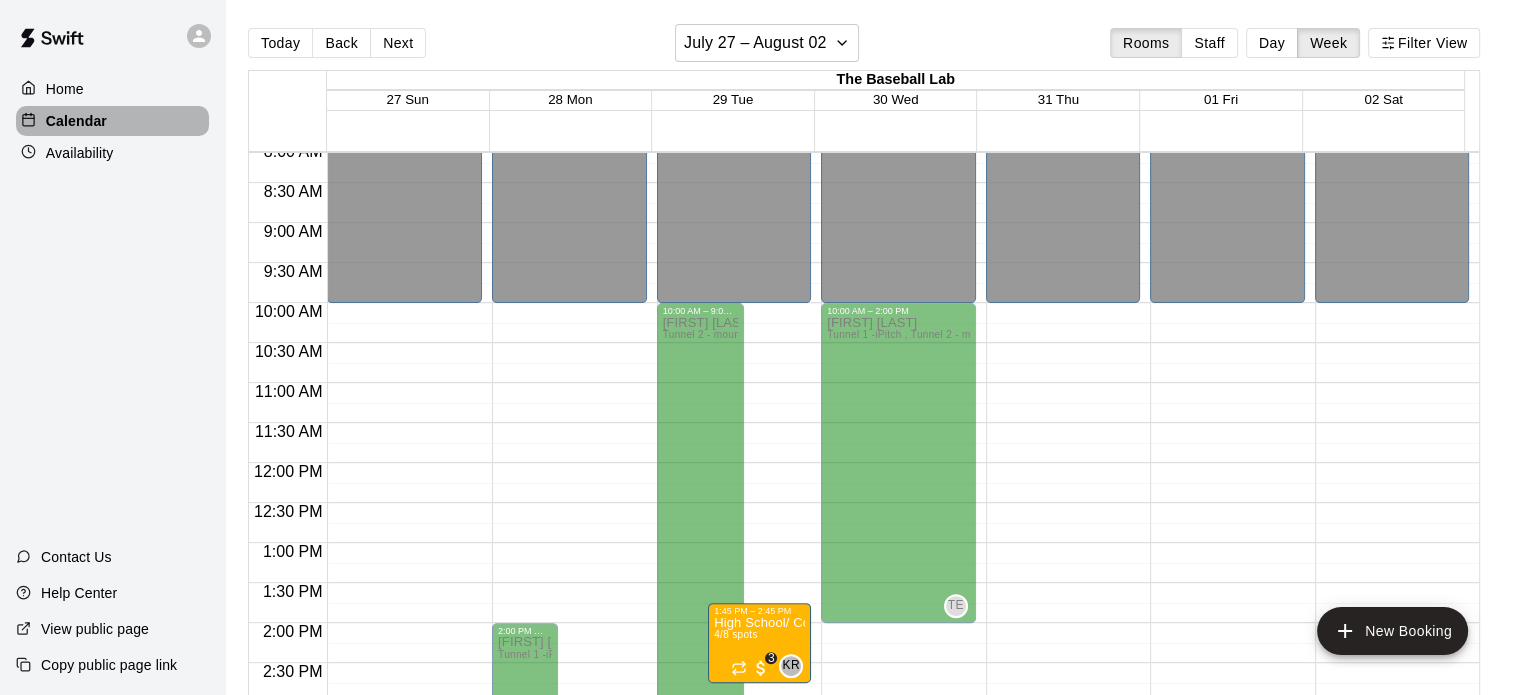 click on "Calendar" at bounding box center (76, 121) 